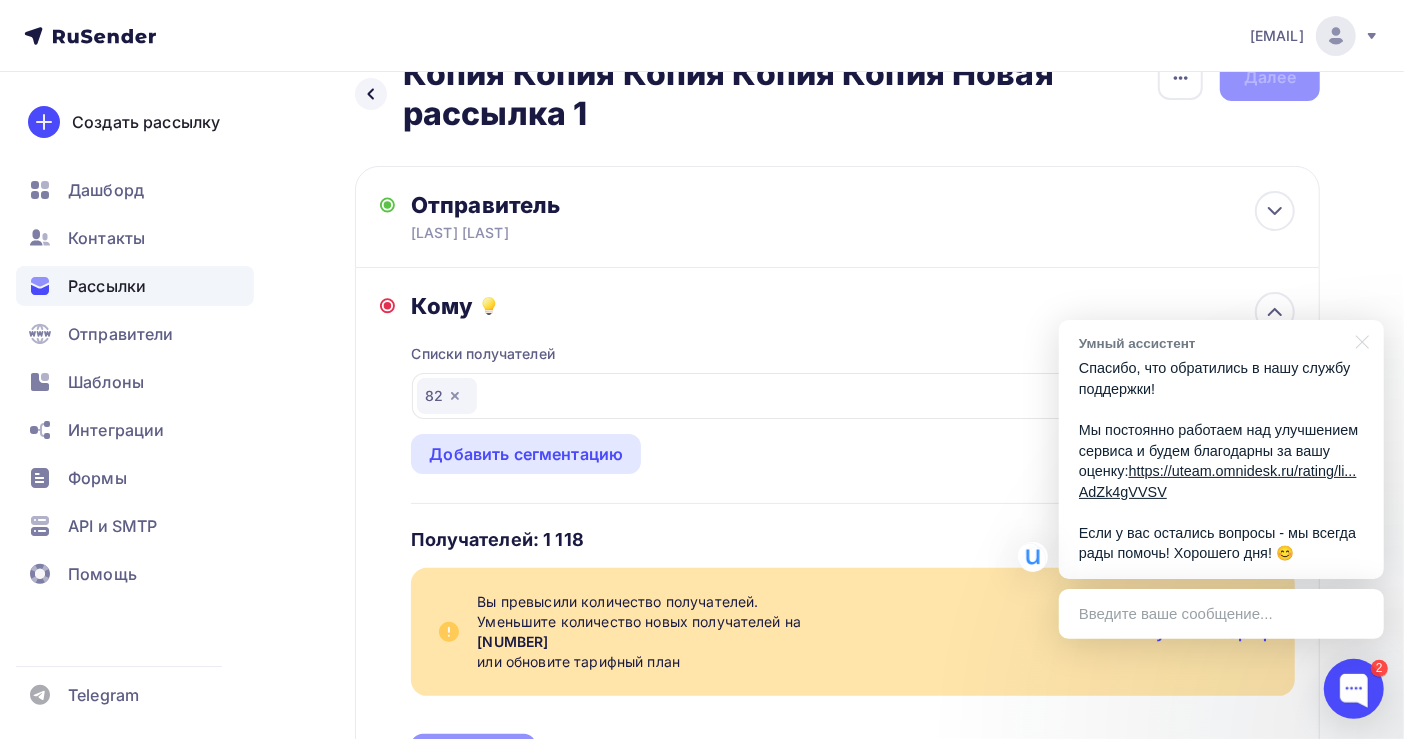 scroll, scrollTop: 0, scrollLeft: 0, axis: both 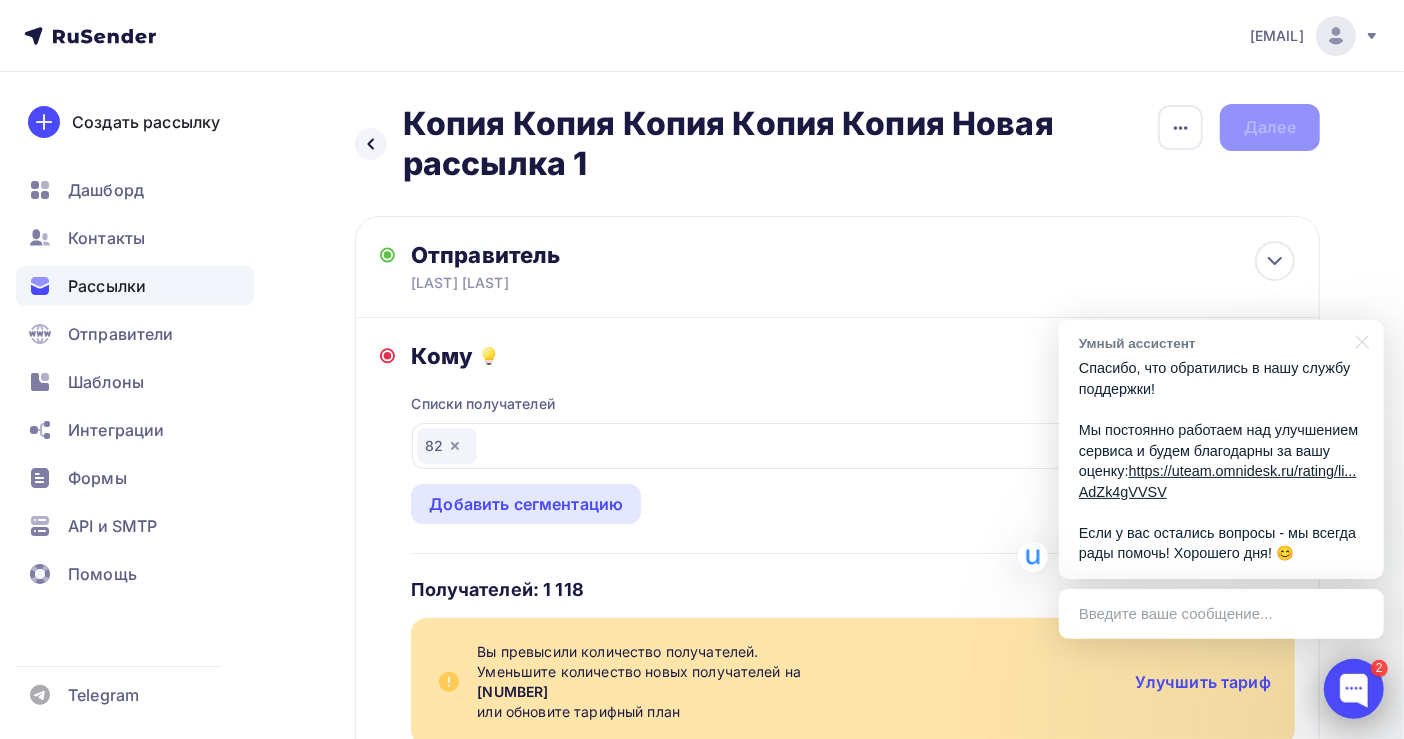 click at bounding box center (1354, 689) 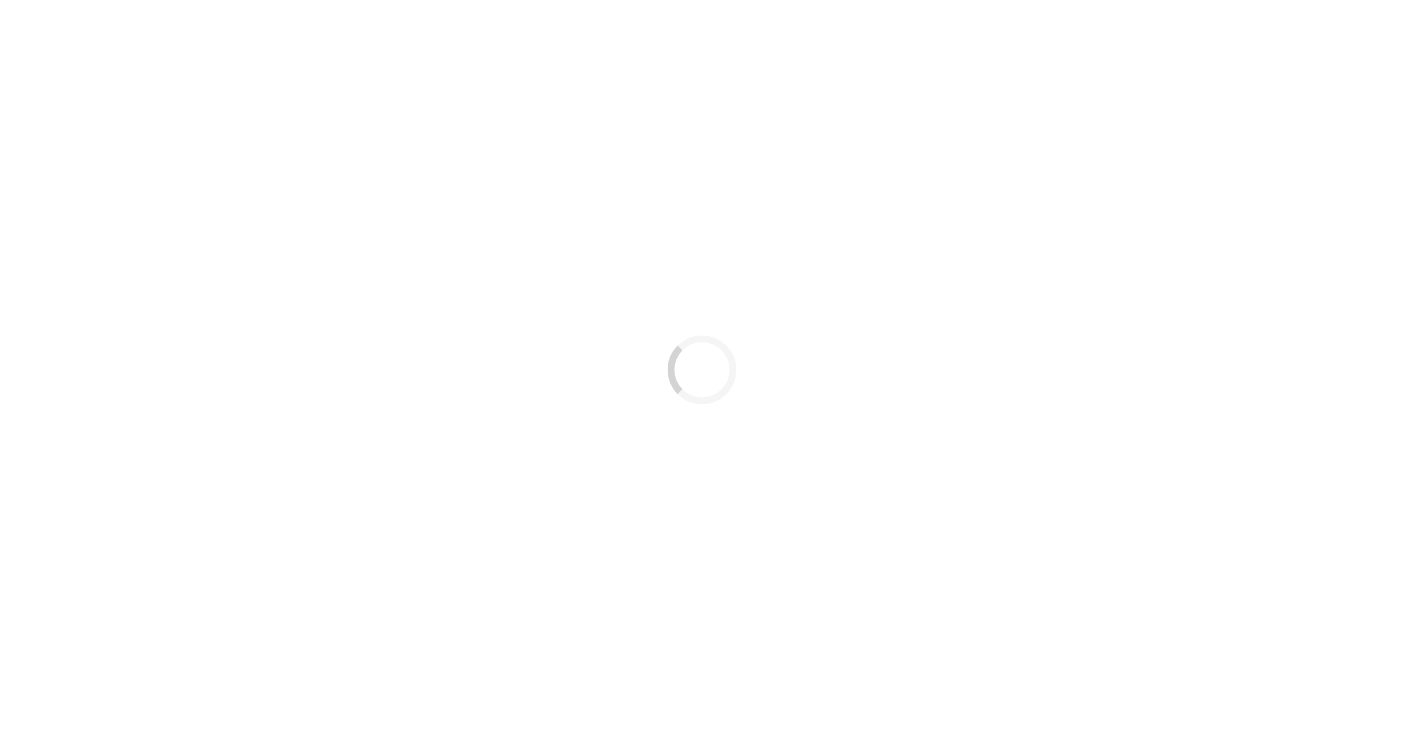 scroll, scrollTop: 0, scrollLeft: 0, axis: both 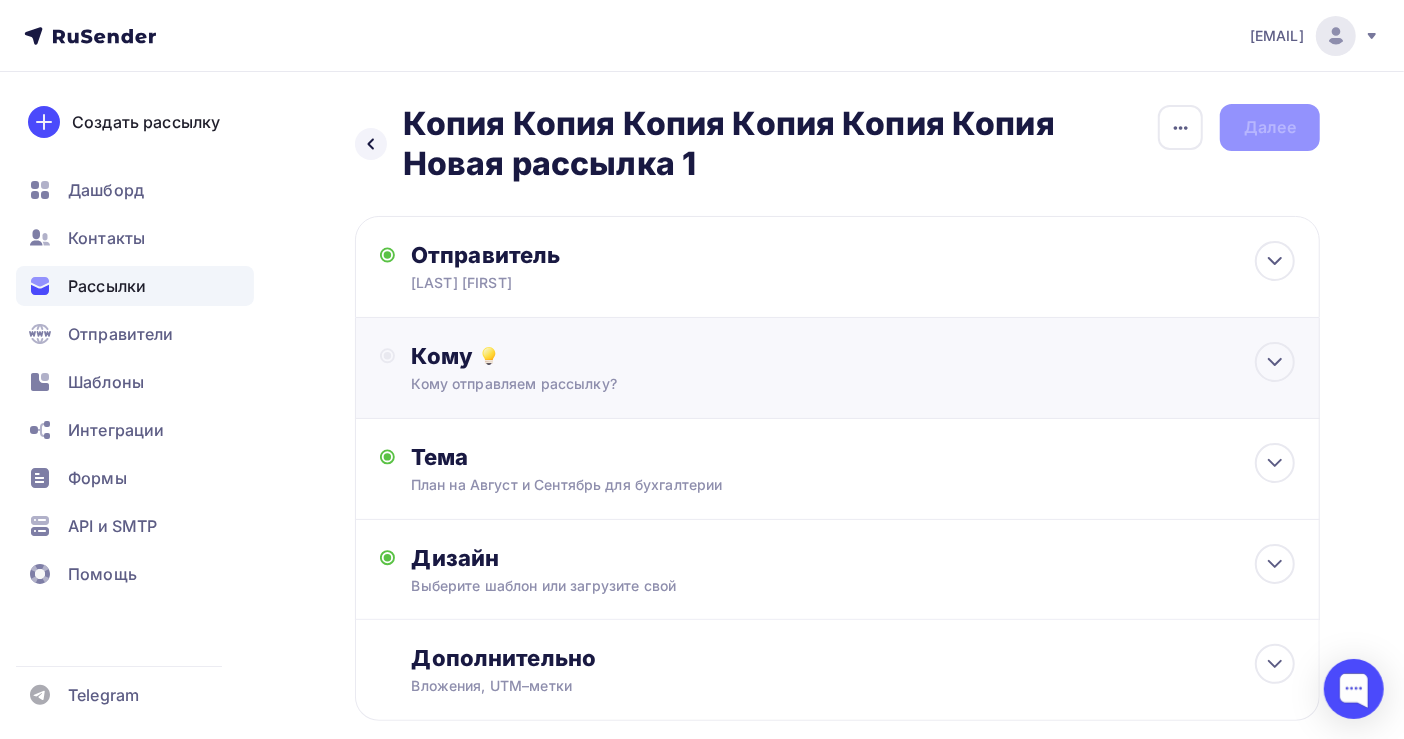 click on "Кому отправляем рассылку?" at bounding box center [808, 384] 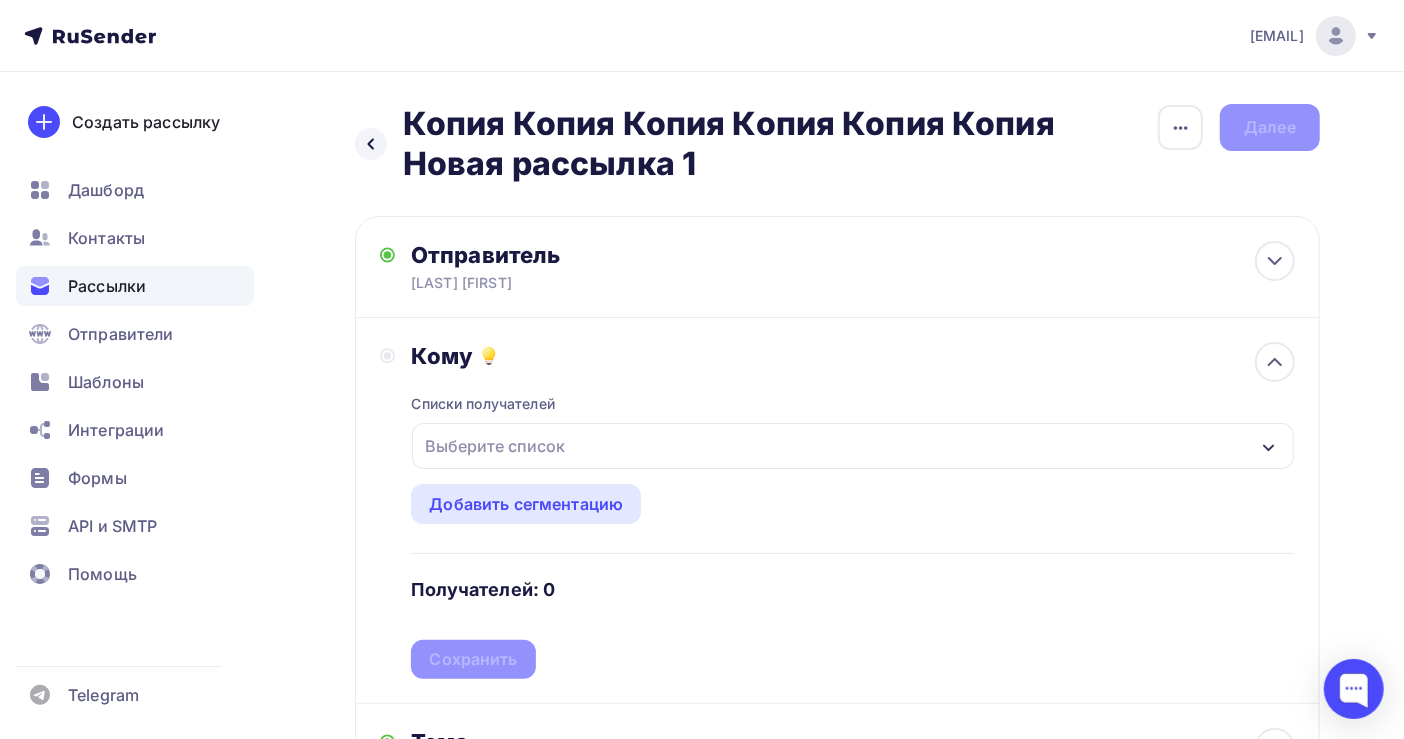 click on "Выберите список" at bounding box center (495, 446) 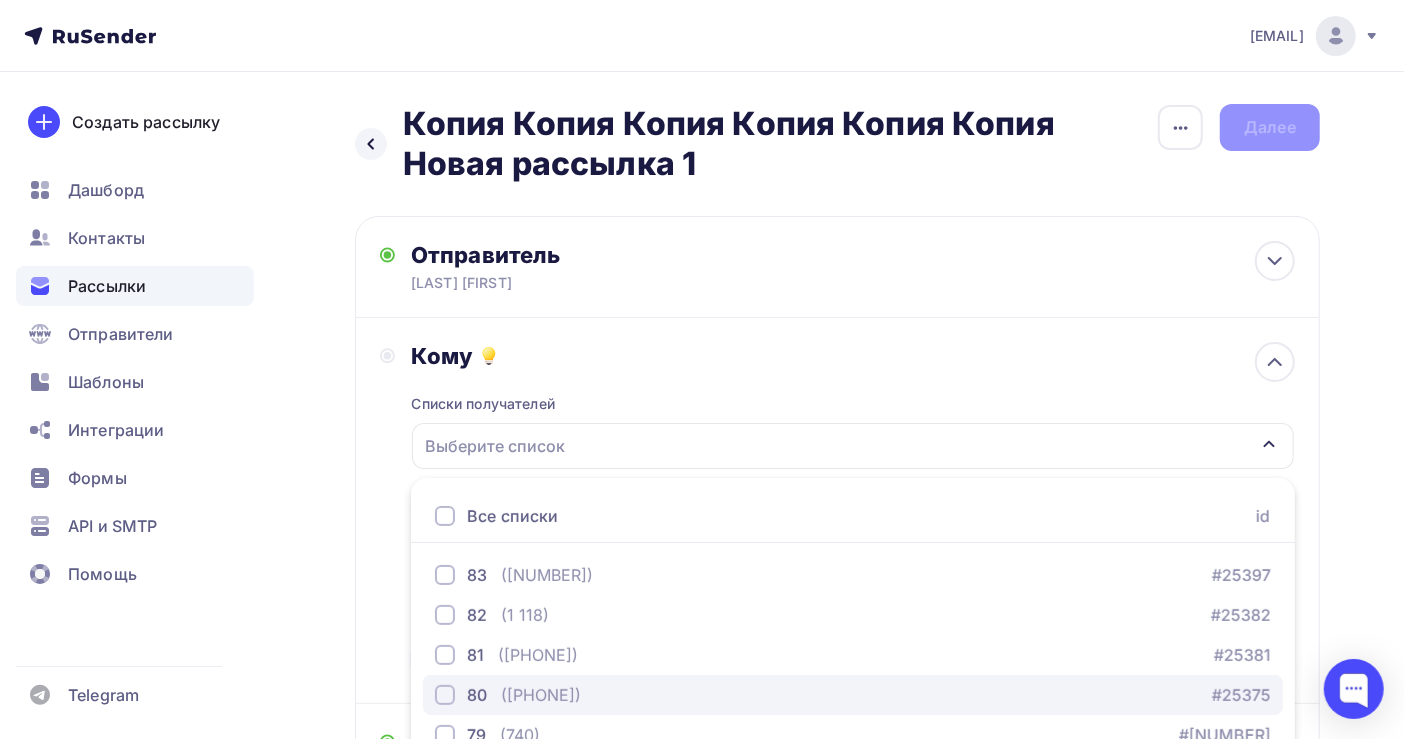 scroll, scrollTop: 257, scrollLeft: 0, axis: vertical 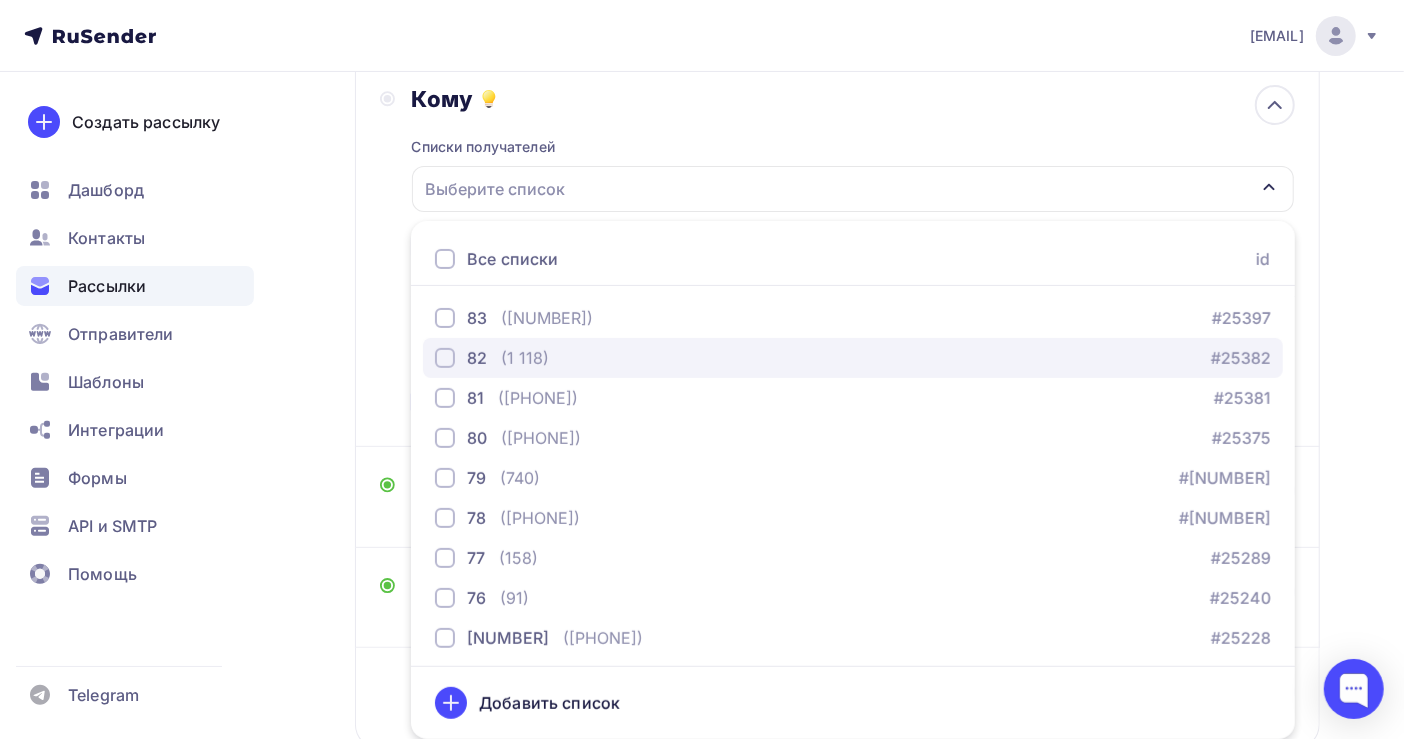 click on "[NUMBER]
([NUMBER])
#[NUMBER]" at bounding box center (853, 358) 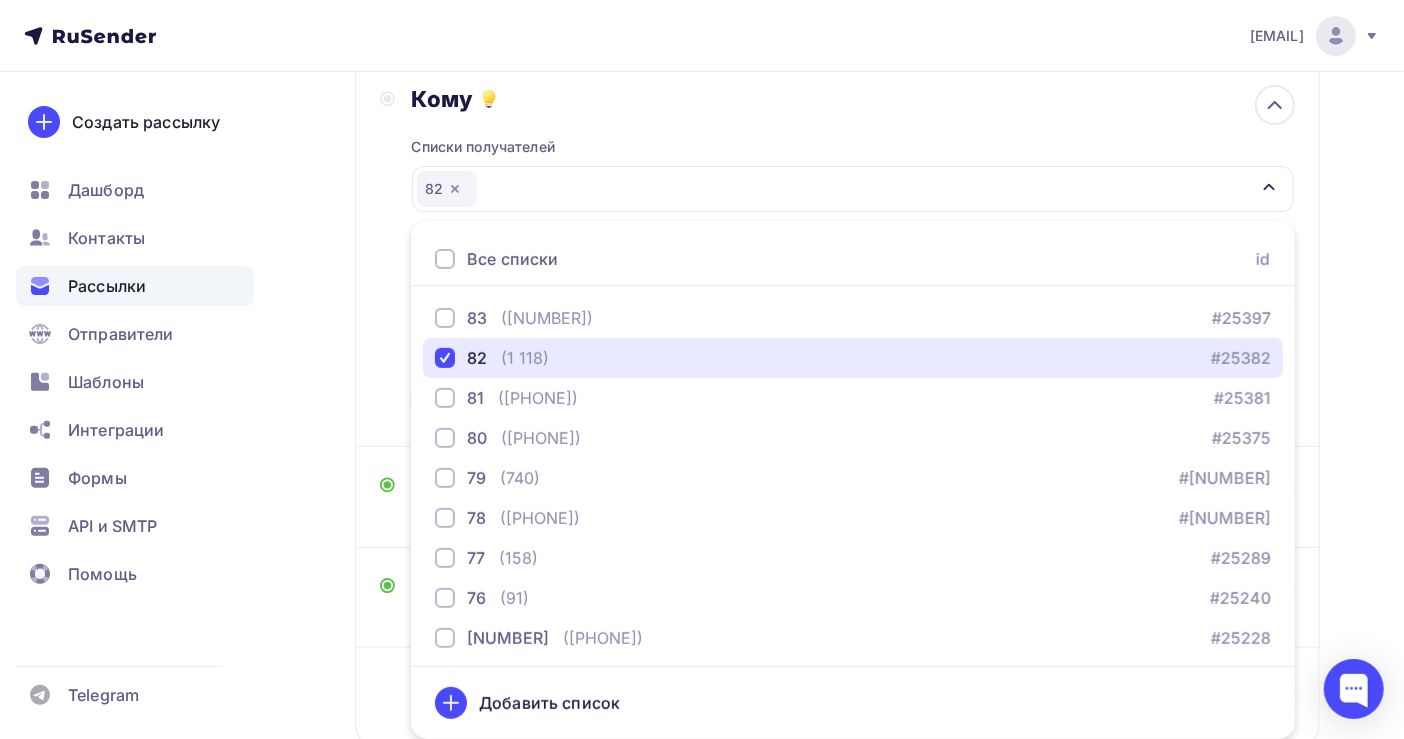 scroll, scrollTop: 255, scrollLeft: 0, axis: vertical 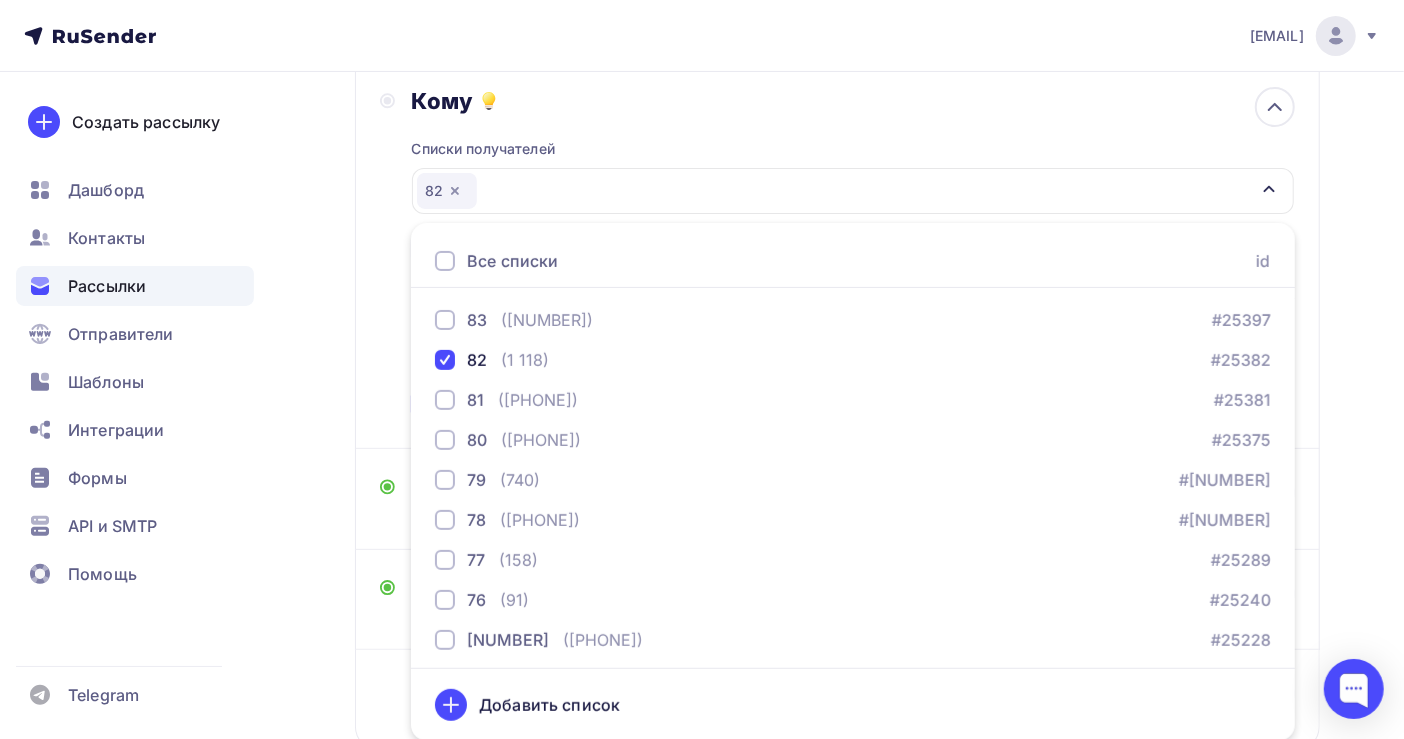 click on "Кому
Списки получателей
82
Все списки
id
83
(1 496)
#25397
82
(1 118)
#25382
81
(1 031)
#25381
80
(948)
#25375
79
(740)
#25374
78
(1 623)
#25361
77
(158)
#25289" at bounding box center [837, 255] 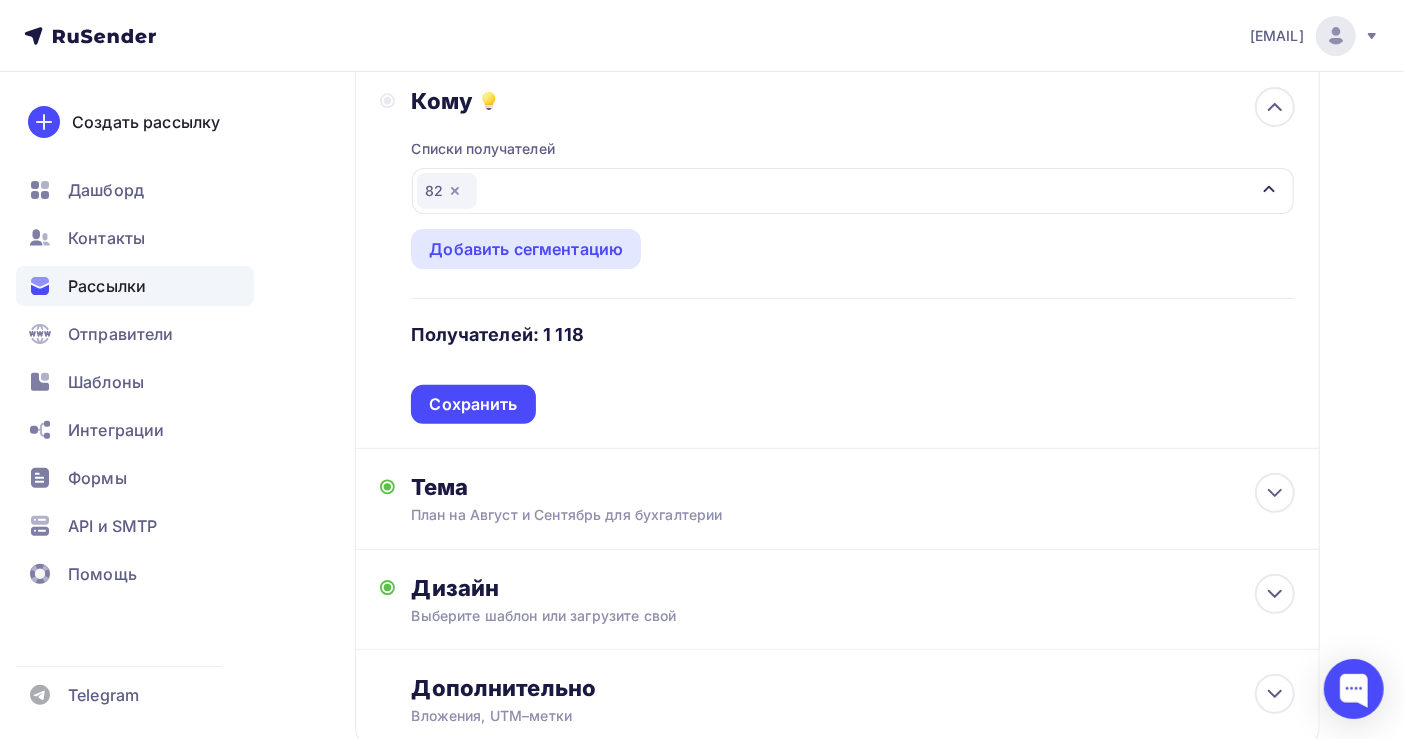 click on "Кому
Списки получателей
82
Все списки
id
83
(1 496)
#25397
82
(1 118)
#25382
81
(1 031)
#25381
80
(948)
#25375
79
(740)
#25374
78
(1 623)
#25361
77
(158)
#25289" at bounding box center (837, 256) 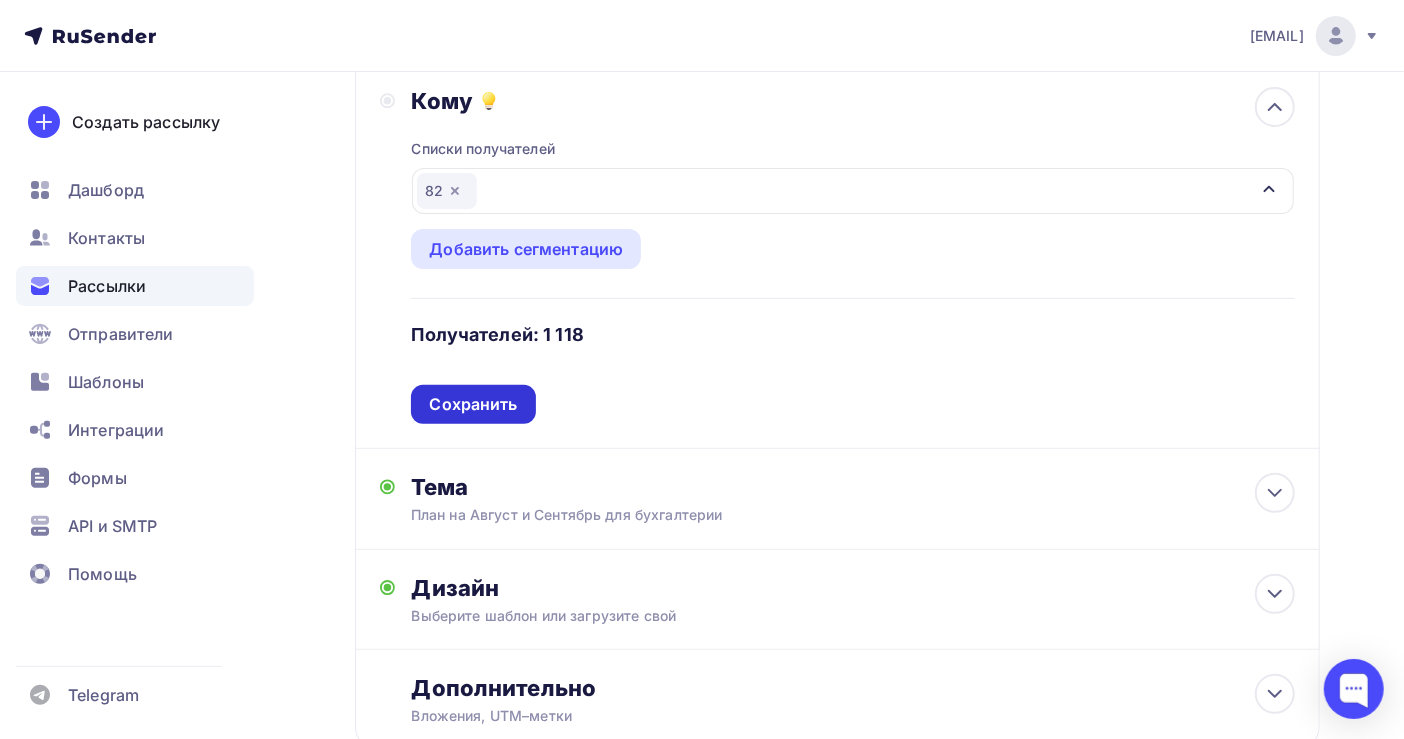 click on "Сохранить" at bounding box center [473, 404] 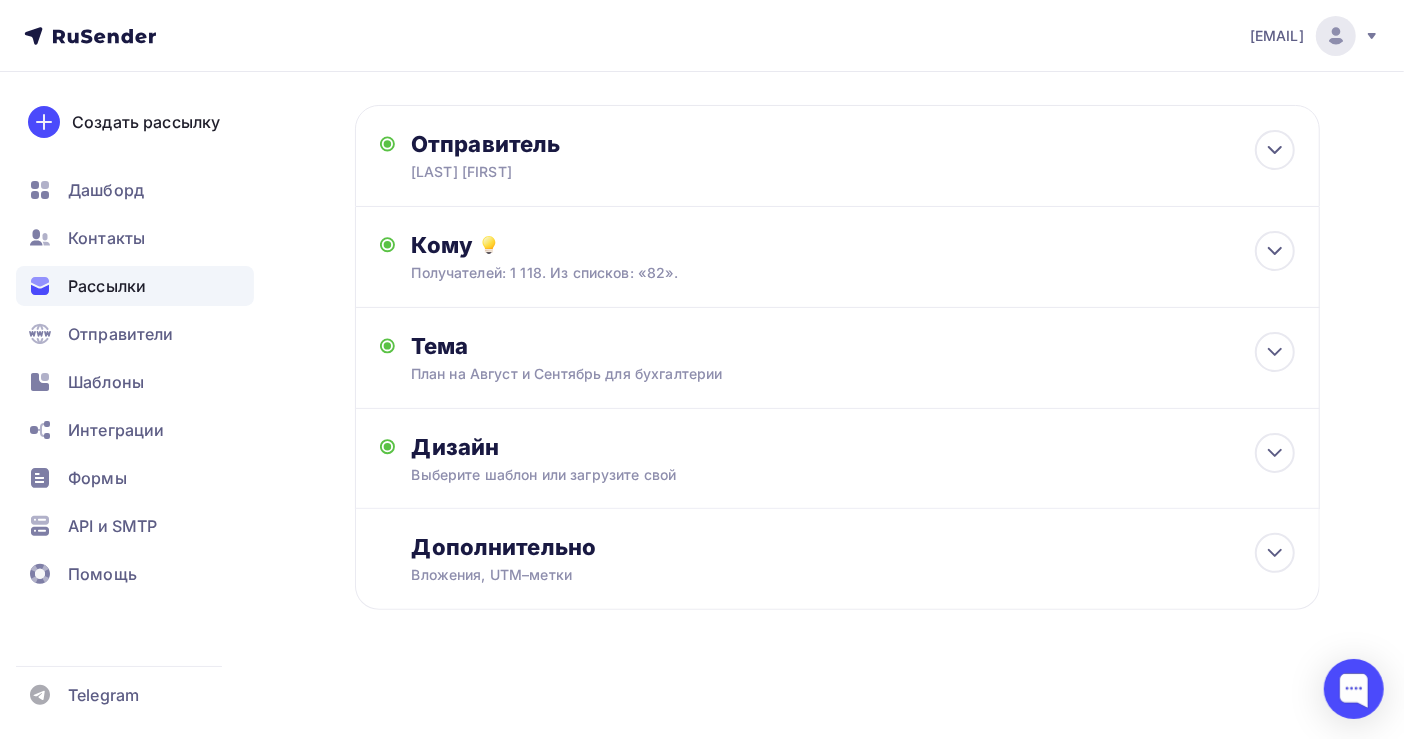 scroll, scrollTop: 0, scrollLeft: 0, axis: both 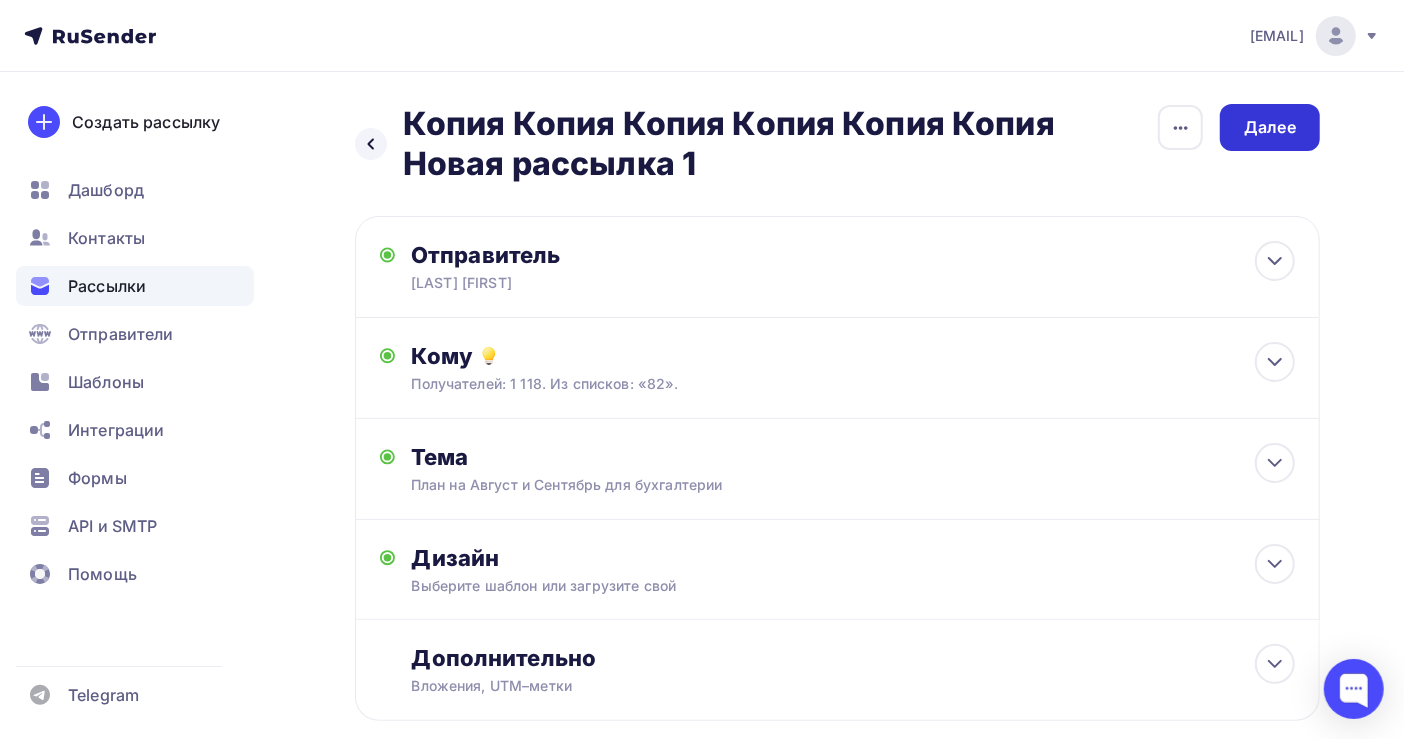 click on "Далее" at bounding box center [1270, 127] 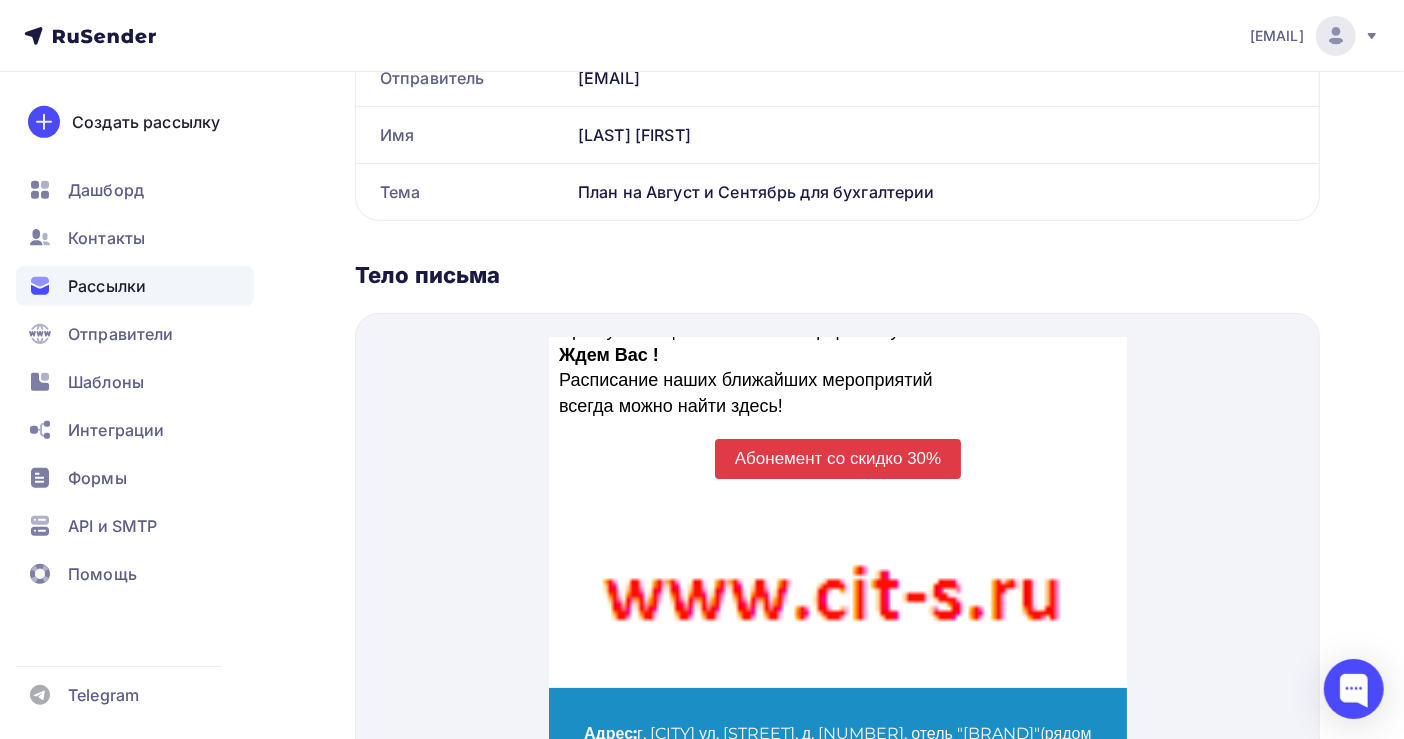 scroll, scrollTop: 266, scrollLeft: 0, axis: vertical 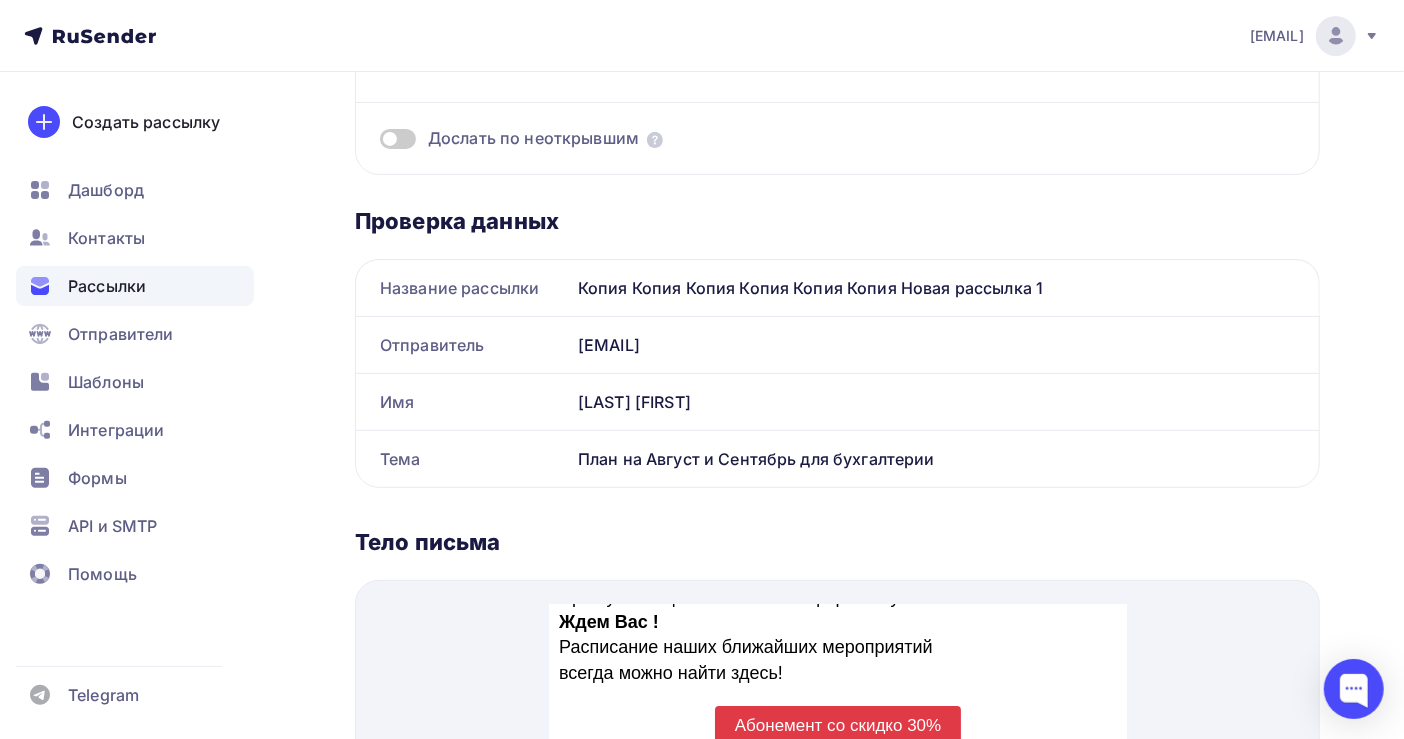 click on "Рассылки" at bounding box center (107, 286) 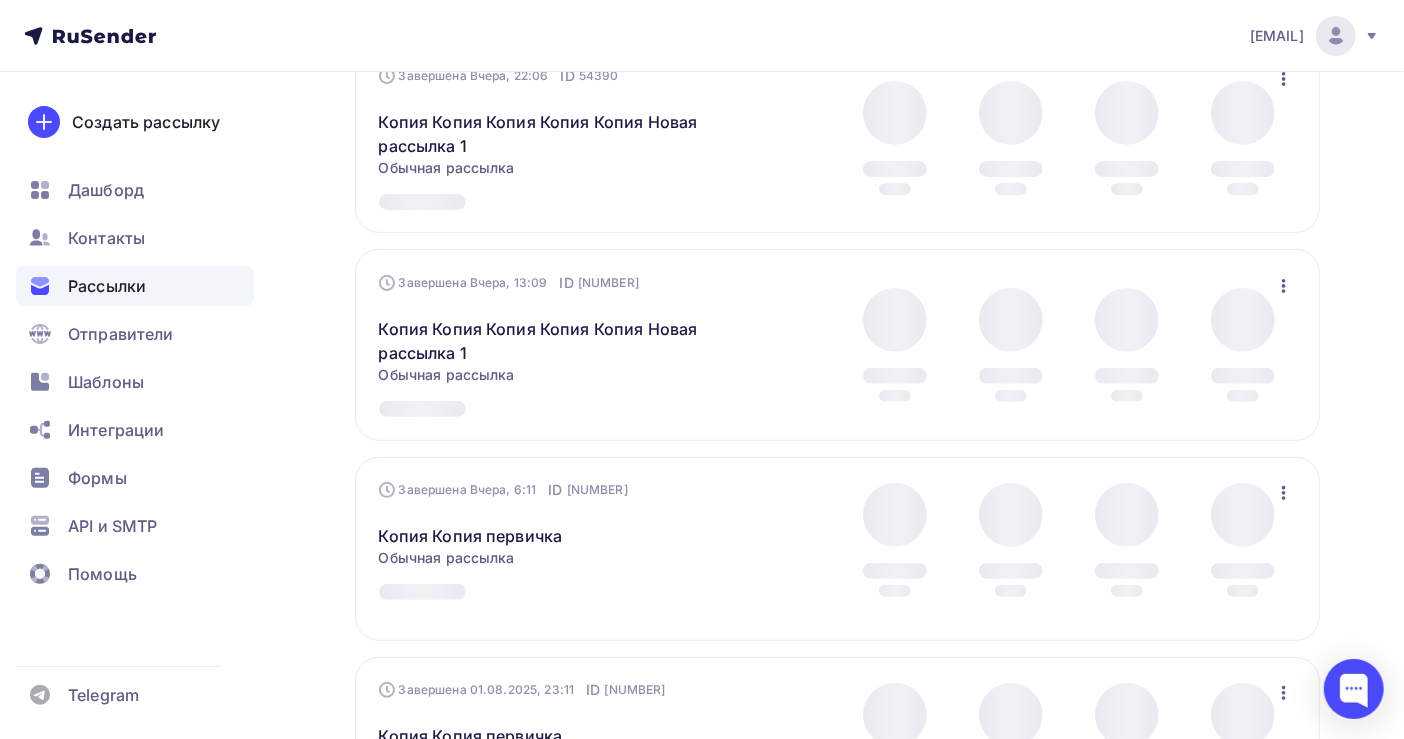 scroll, scrollTop: 0, scrollLeft: 0, axis: both 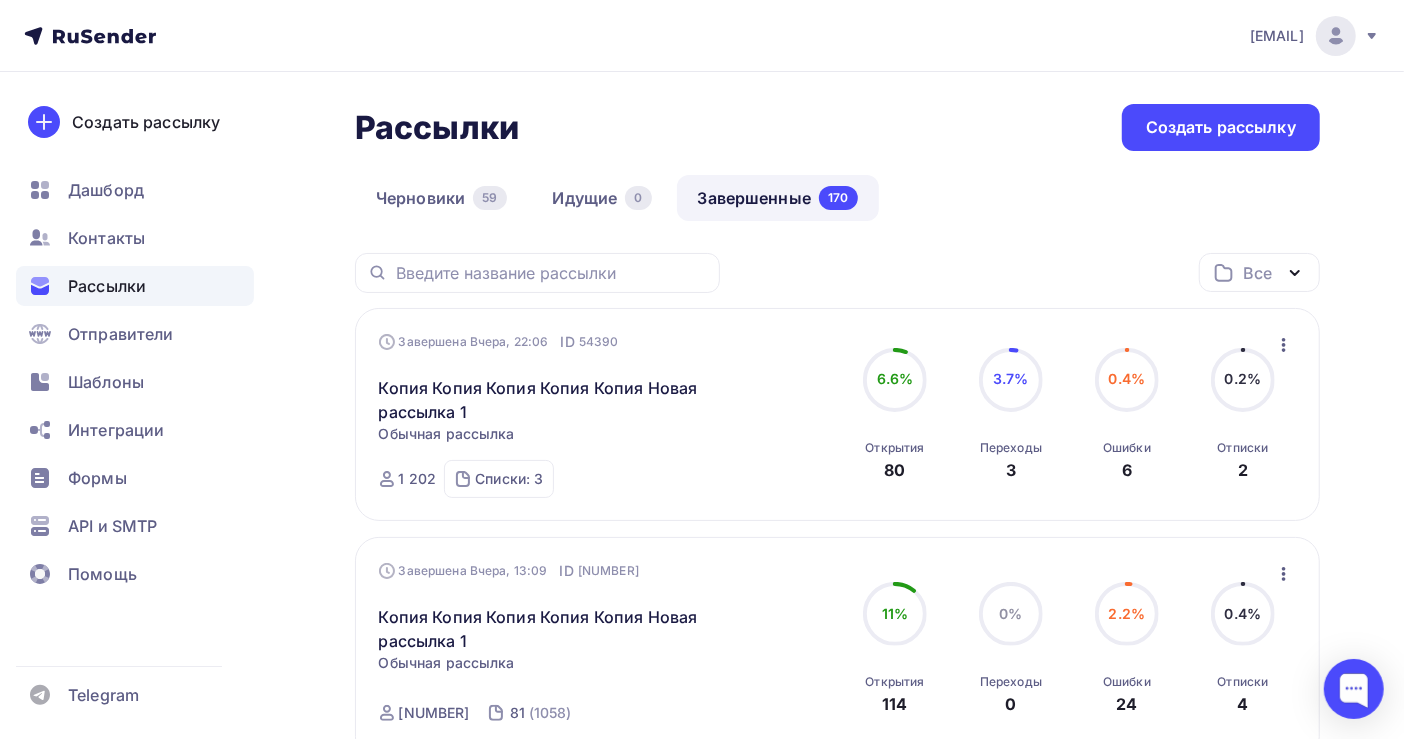 click on "Завершенные
[NUMBER]" at bounding box center (778, 198) 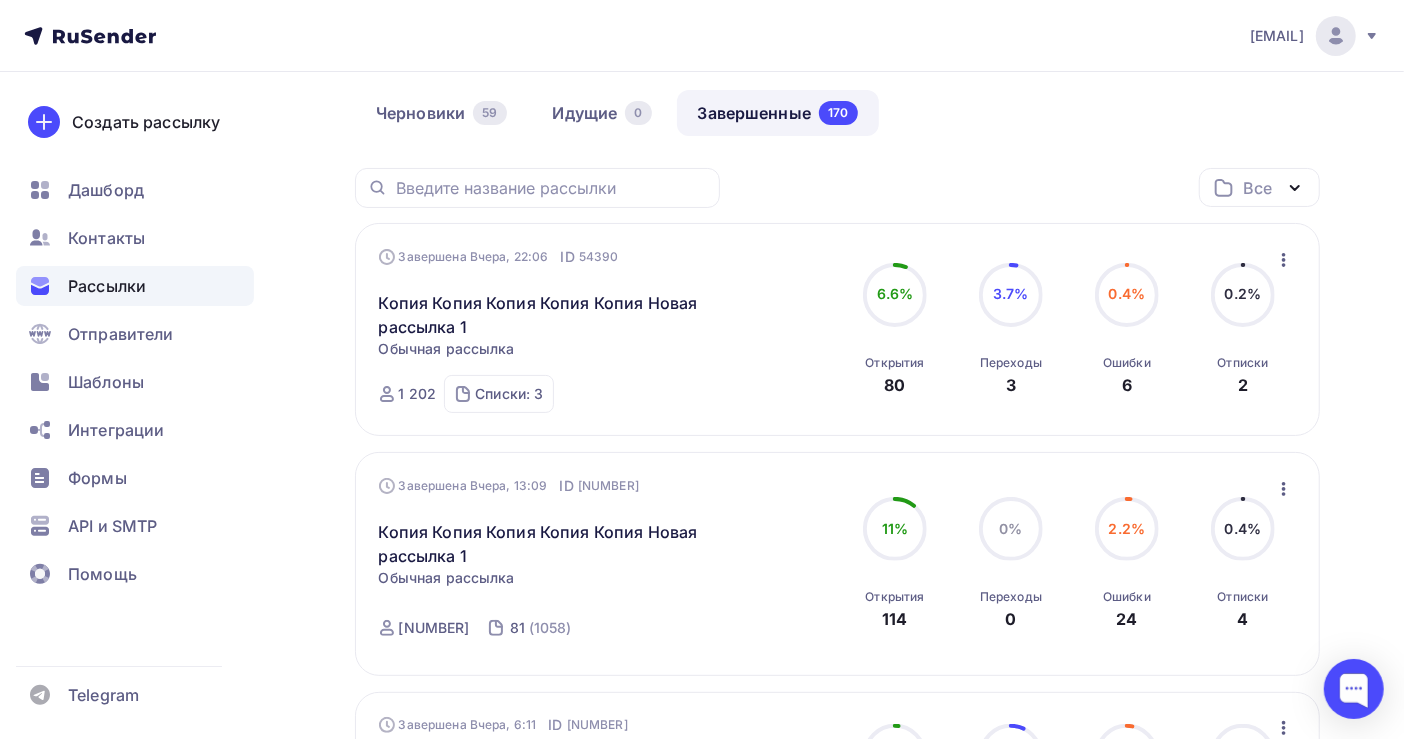 scroll, scrollTop: 400, scrollLeft: 0, axis: vertical 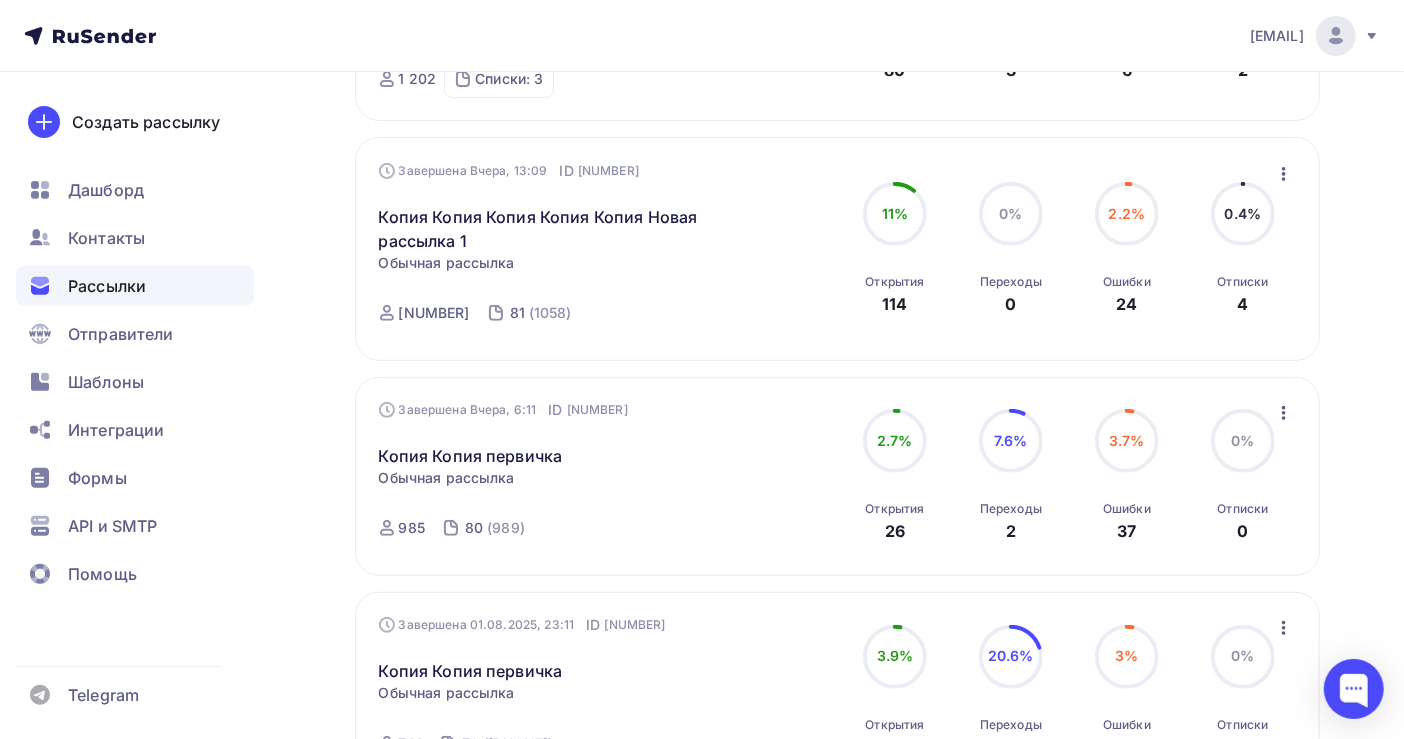 click 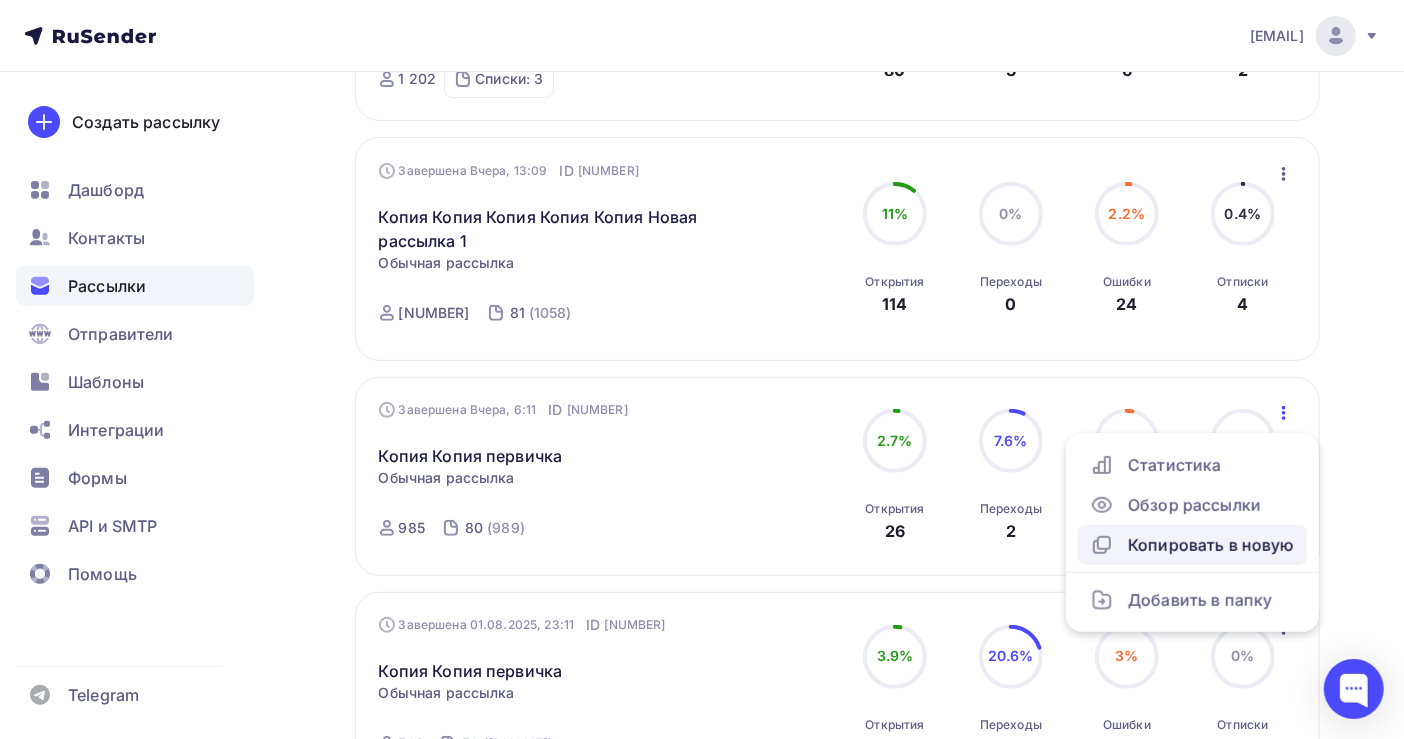 click on "Копировать в новую" at bounding box center (1192, 545) 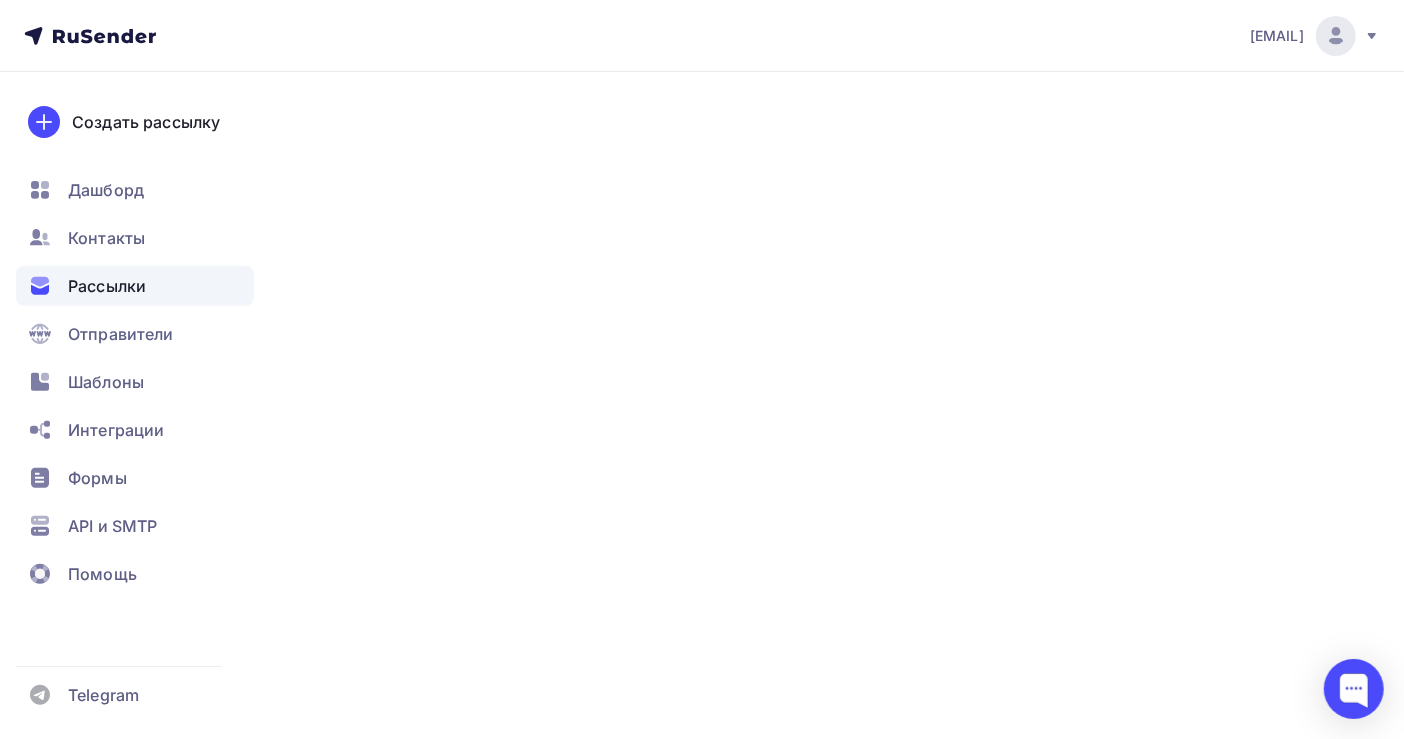 scroll, scrollTop: 0, scrollLeft: 0, axis: both 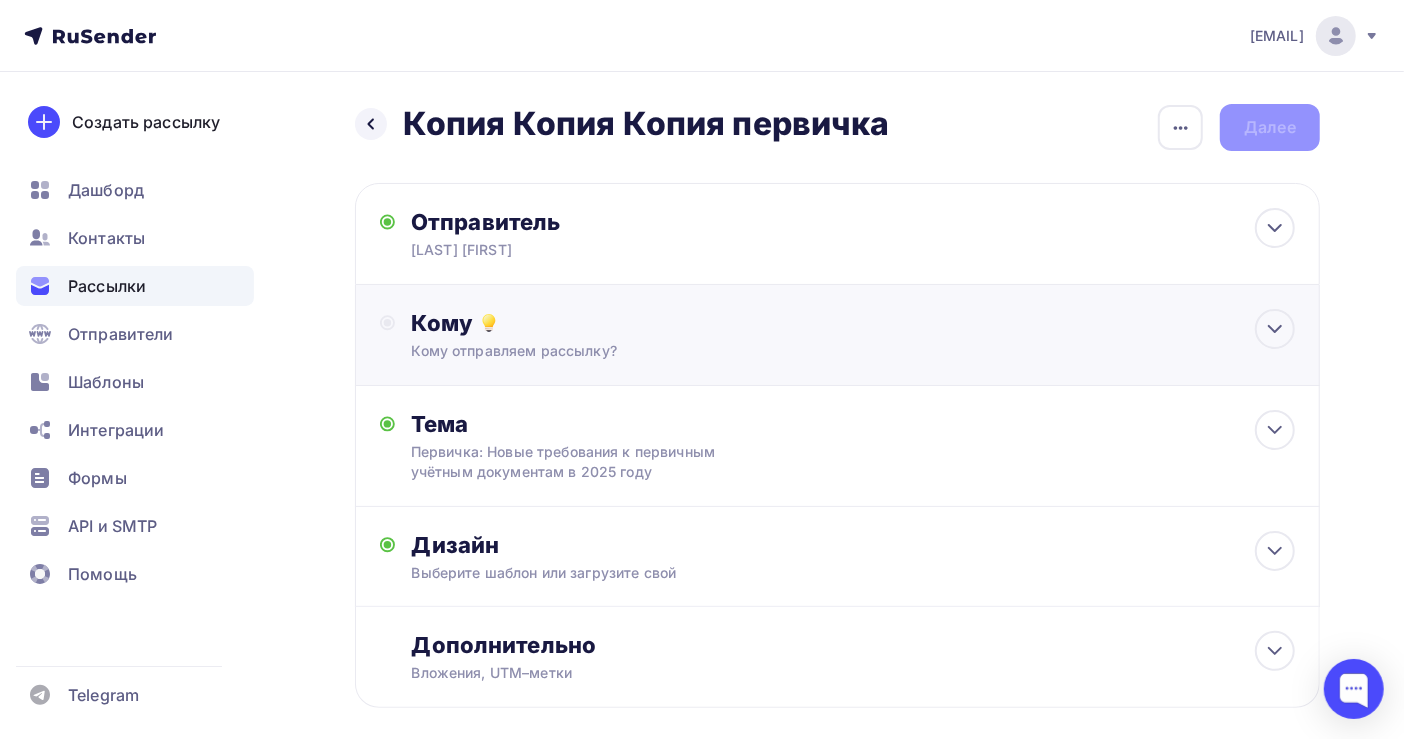 click on "Кому отправляем рассылку?" at bounding box center (808, 351) 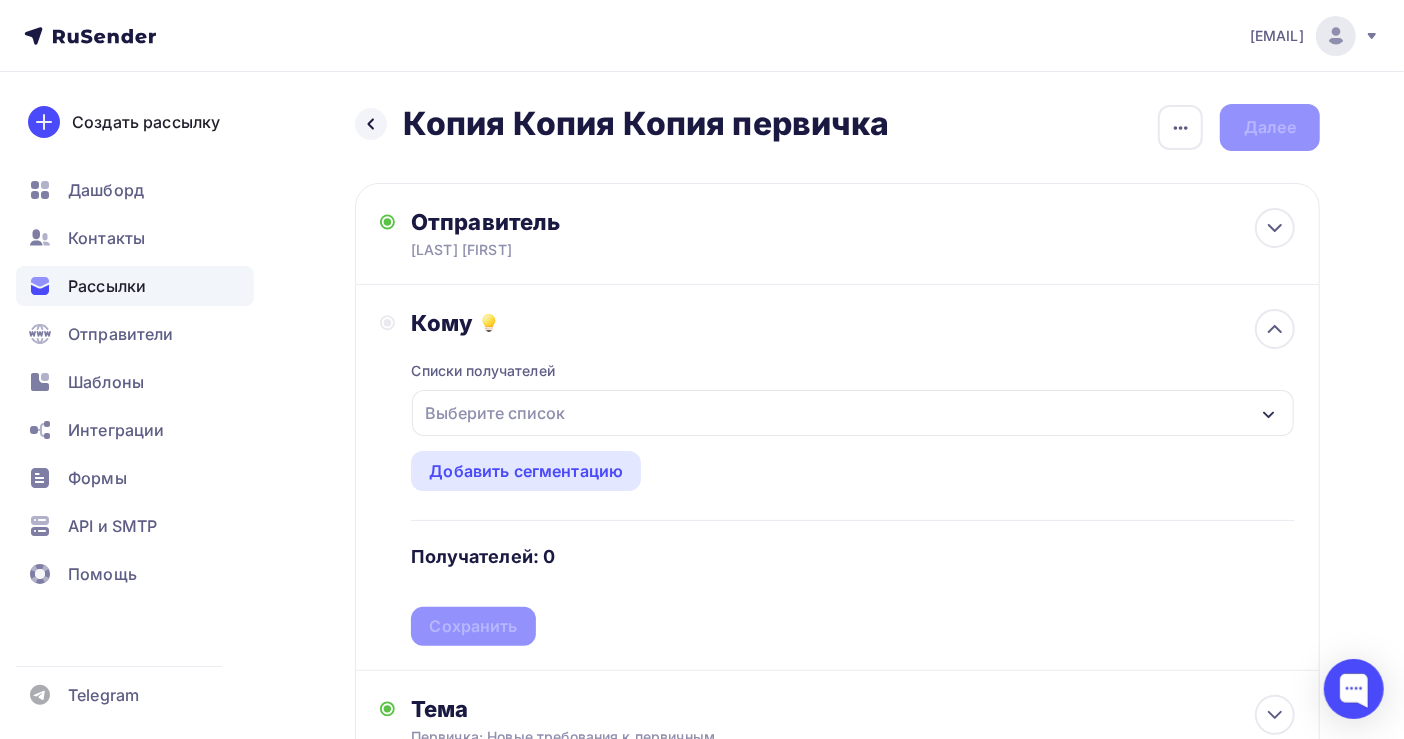 click on "Выберите список" at bounding box center (495, 413) 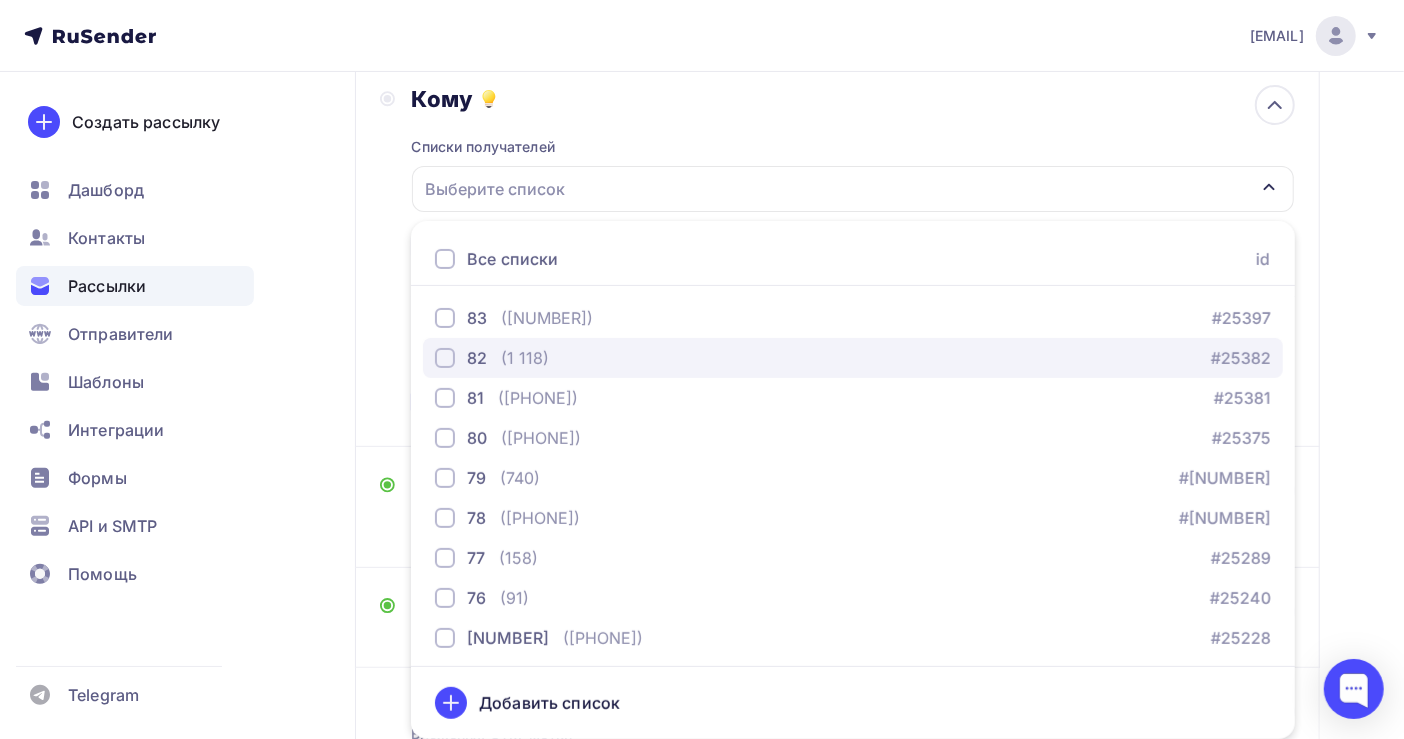 click on "(1 118)" at bounding box center [525, 358] 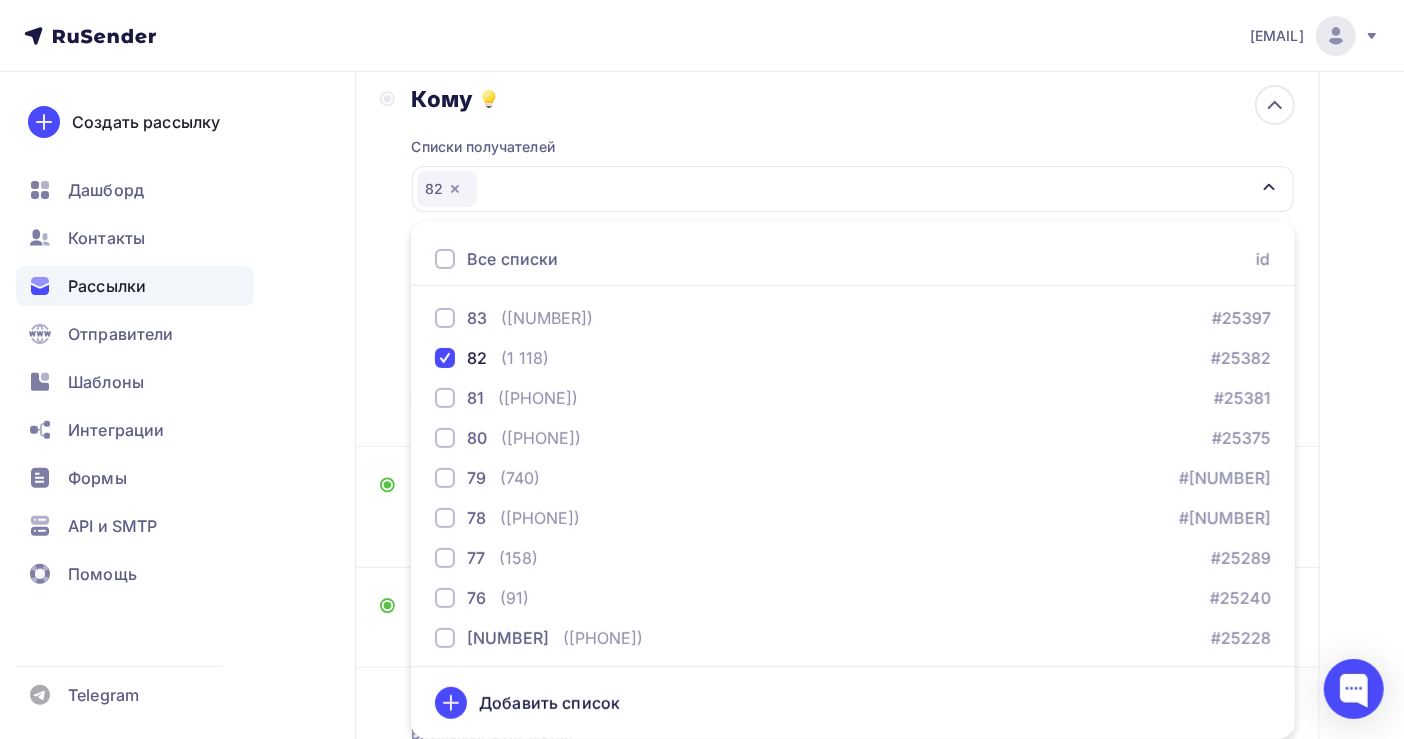 drag, startPoint x: 1334, startPoint y: 398, endPoint x: 1304, endPoint y: 408, distance: 31.622776 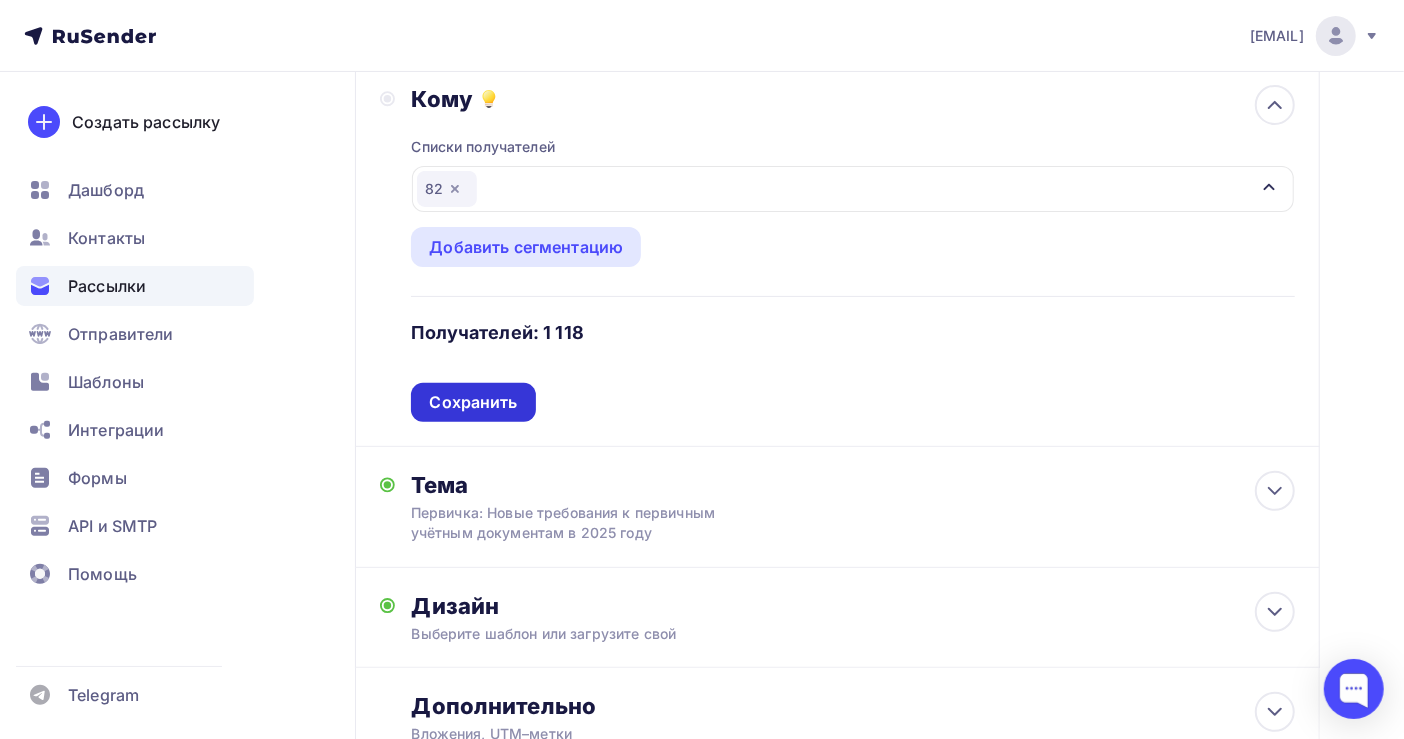 click on "Сохранить" at bounding box center (473, 402) 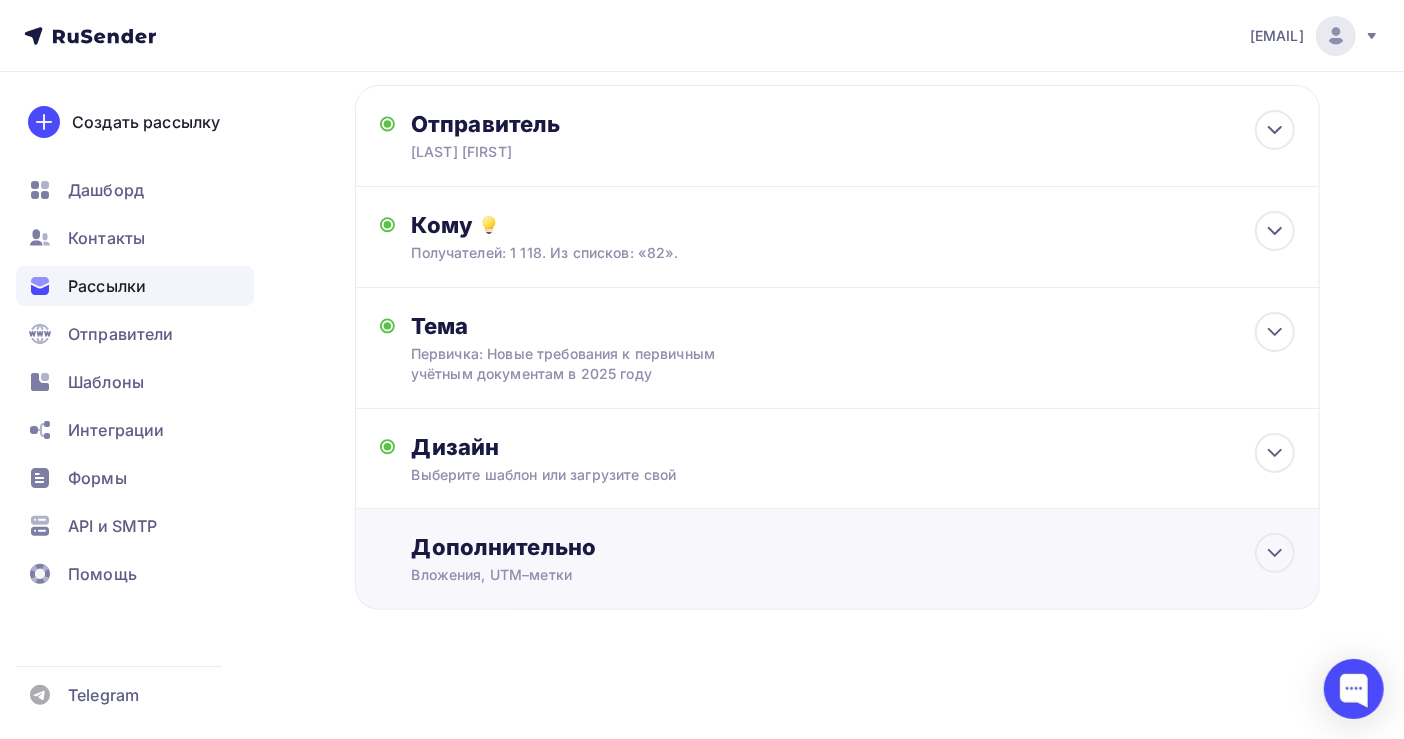 scroll, scrollTop: 100, scrollLeft: 0, axis: vertical 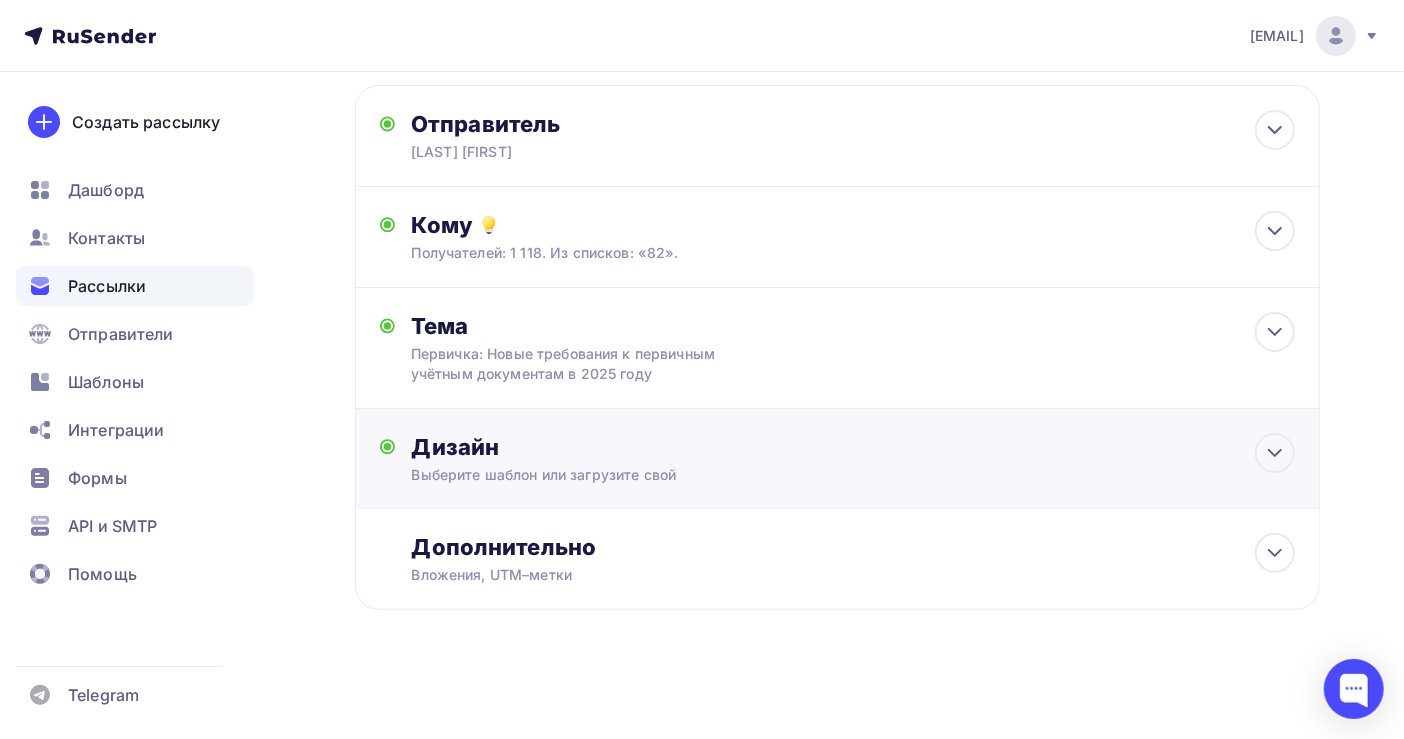 click on "Дизайн" at bounding box center (853, 447) 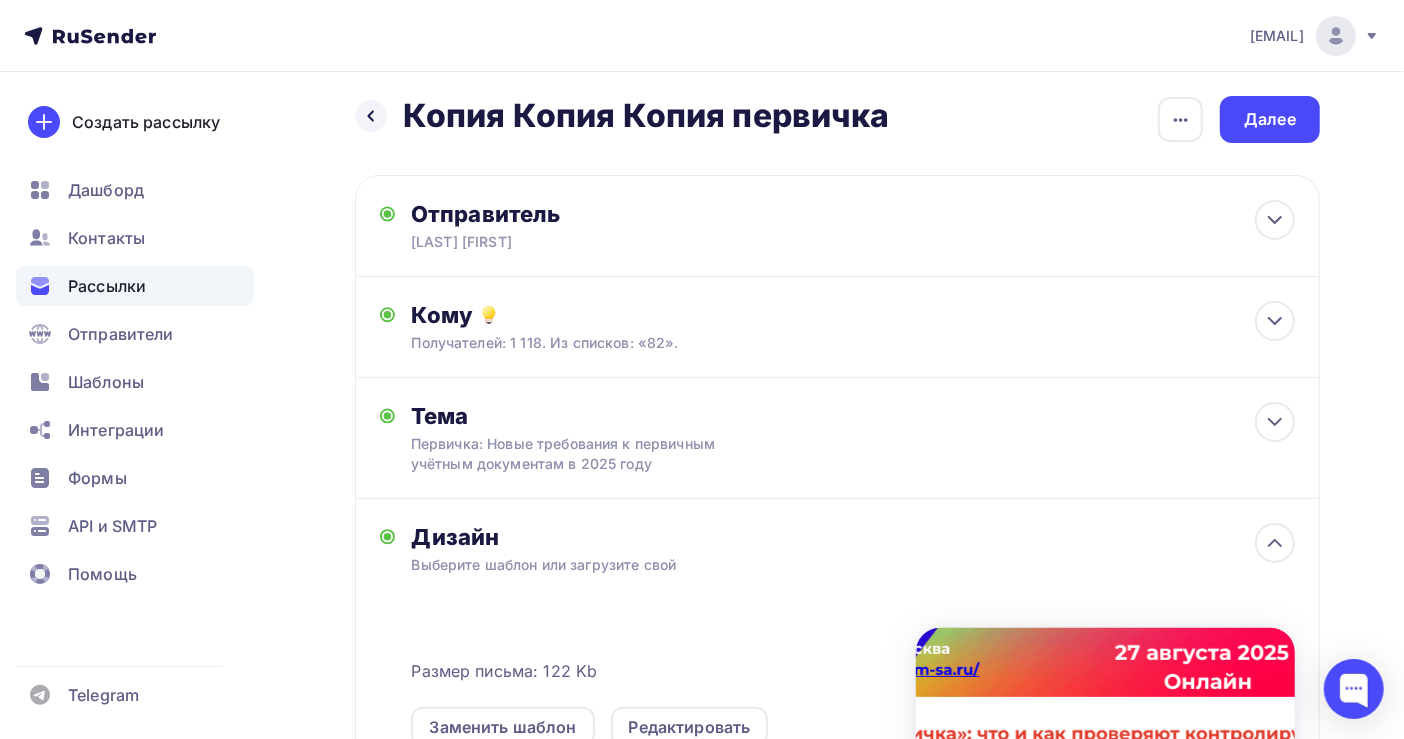 scroll, scrollTop: 0, scrollLeft: 0, axis: both 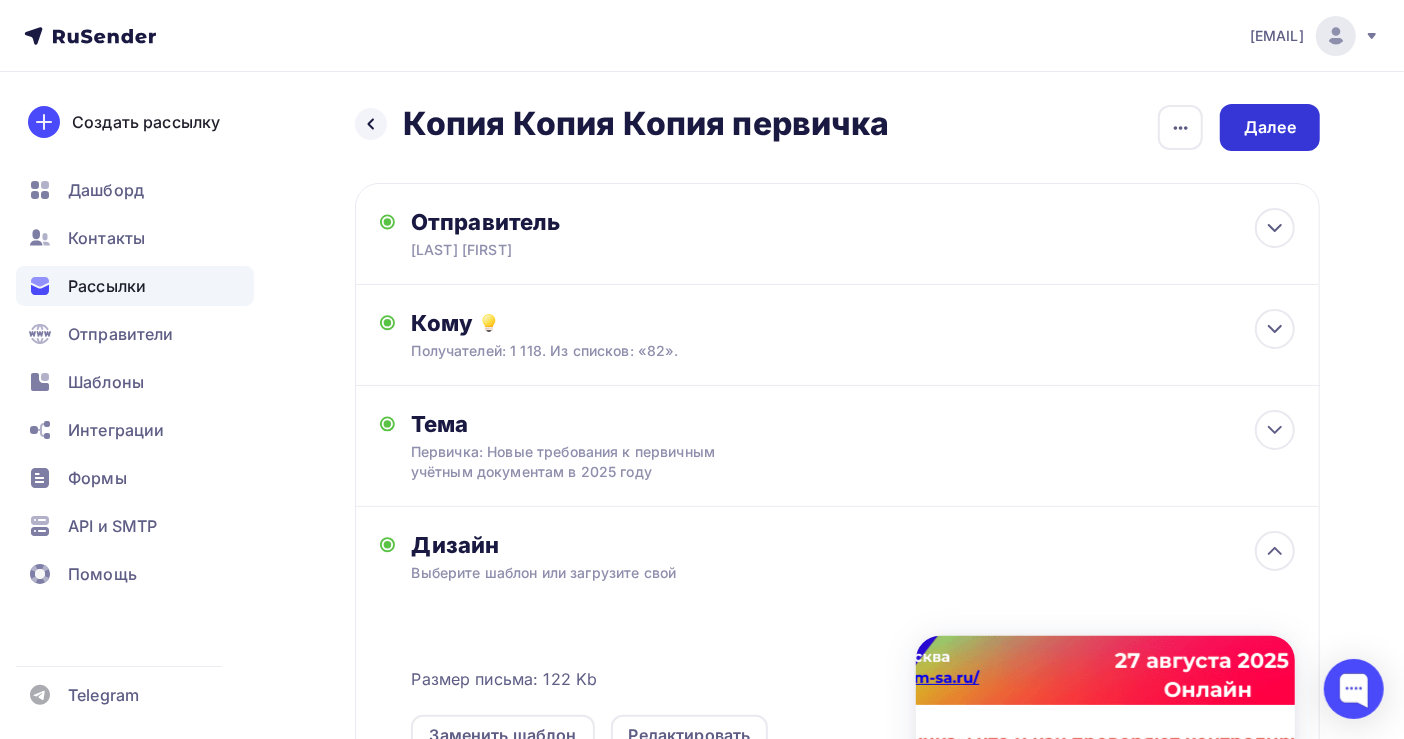 click on "Далее" at bounding box center (1270, 127) 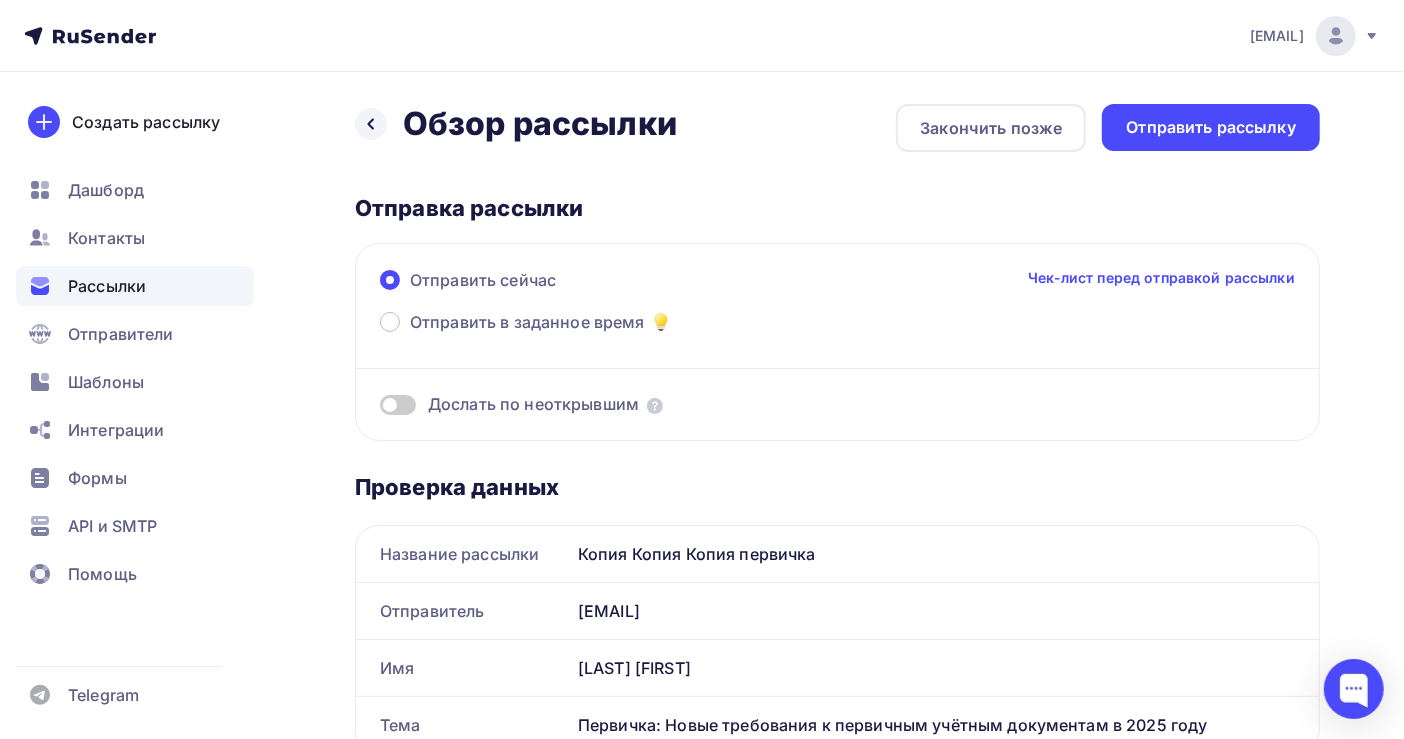 scroll, scrollTop: 0, scrollLeft: 0, axis: both 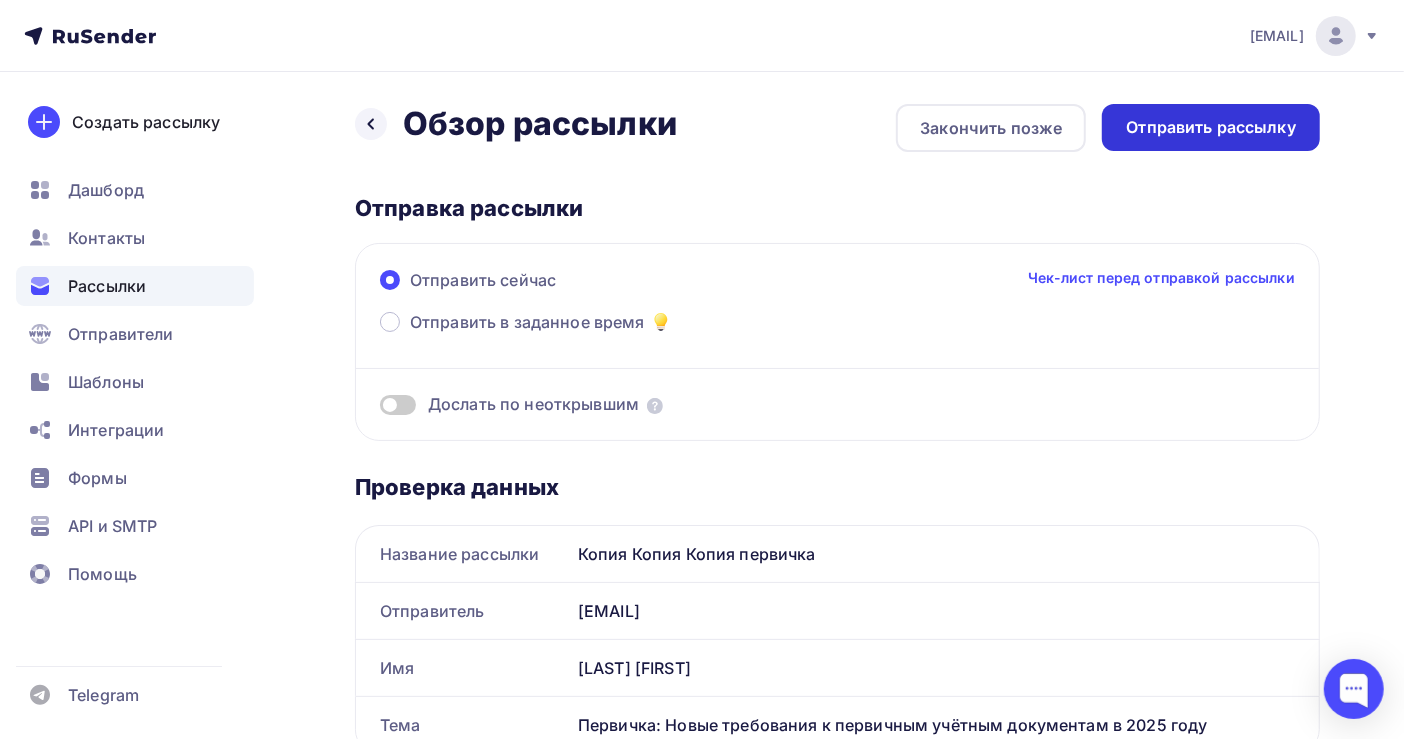 click on "Отправить рассылку" at bounding box center [1211, 127] 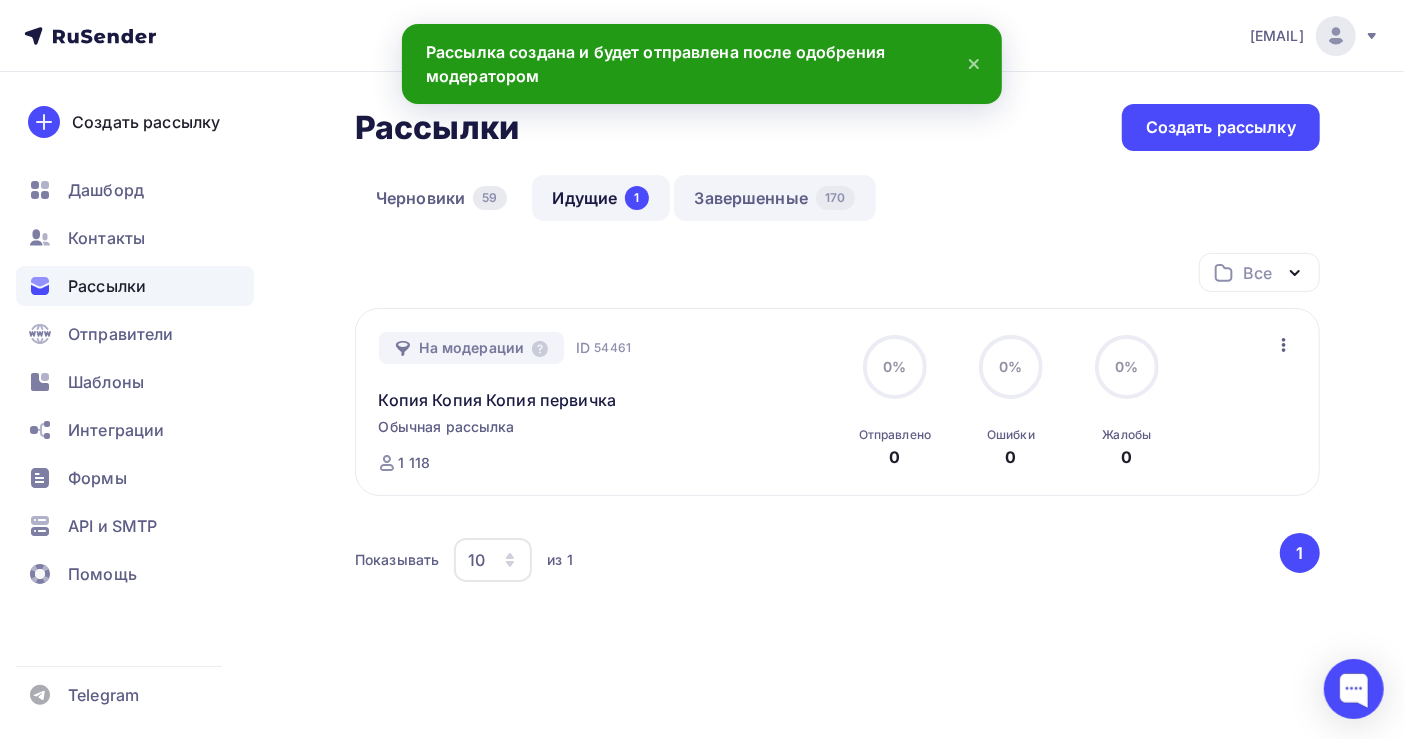click on "Завершенные
[NUMBER]" at bounding box center (775, 198) 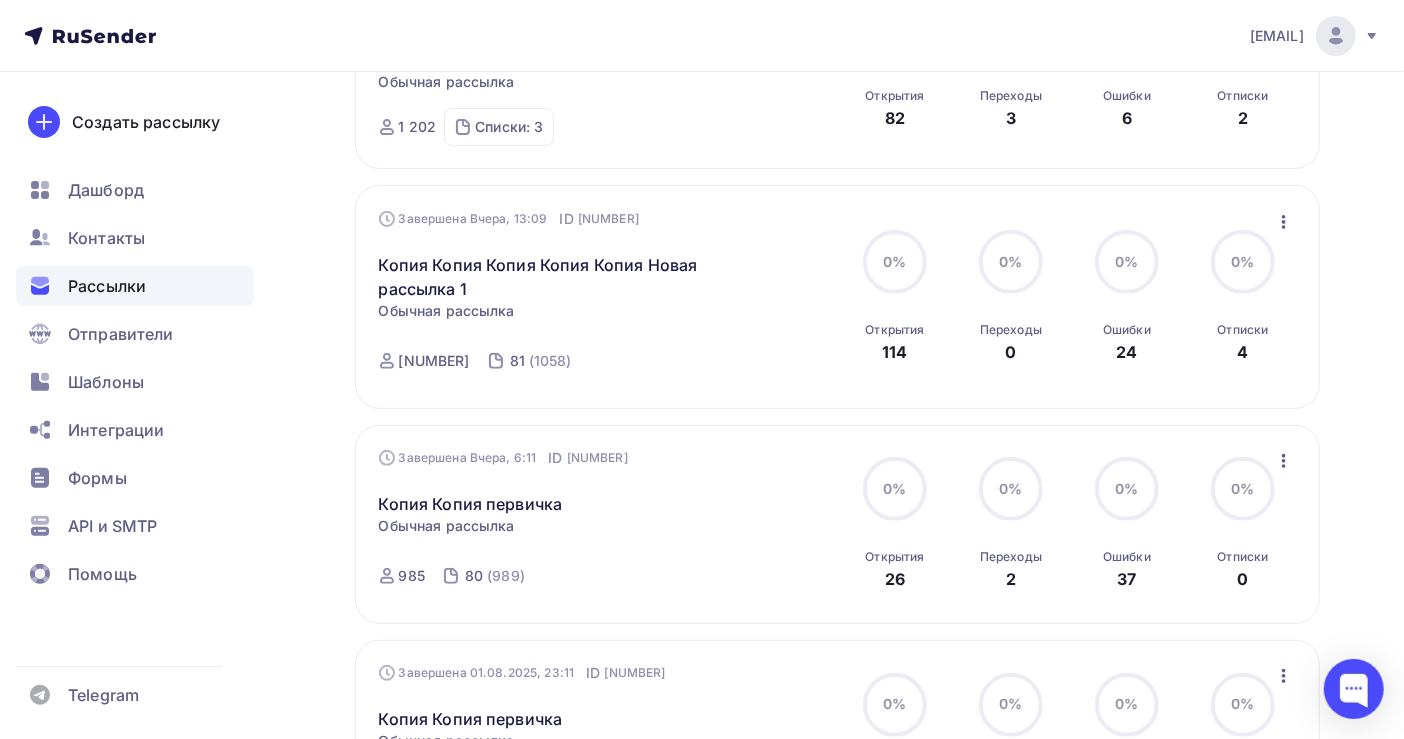 scroll, scrollTop: 510, scrollLeft: 0, axis: vertical 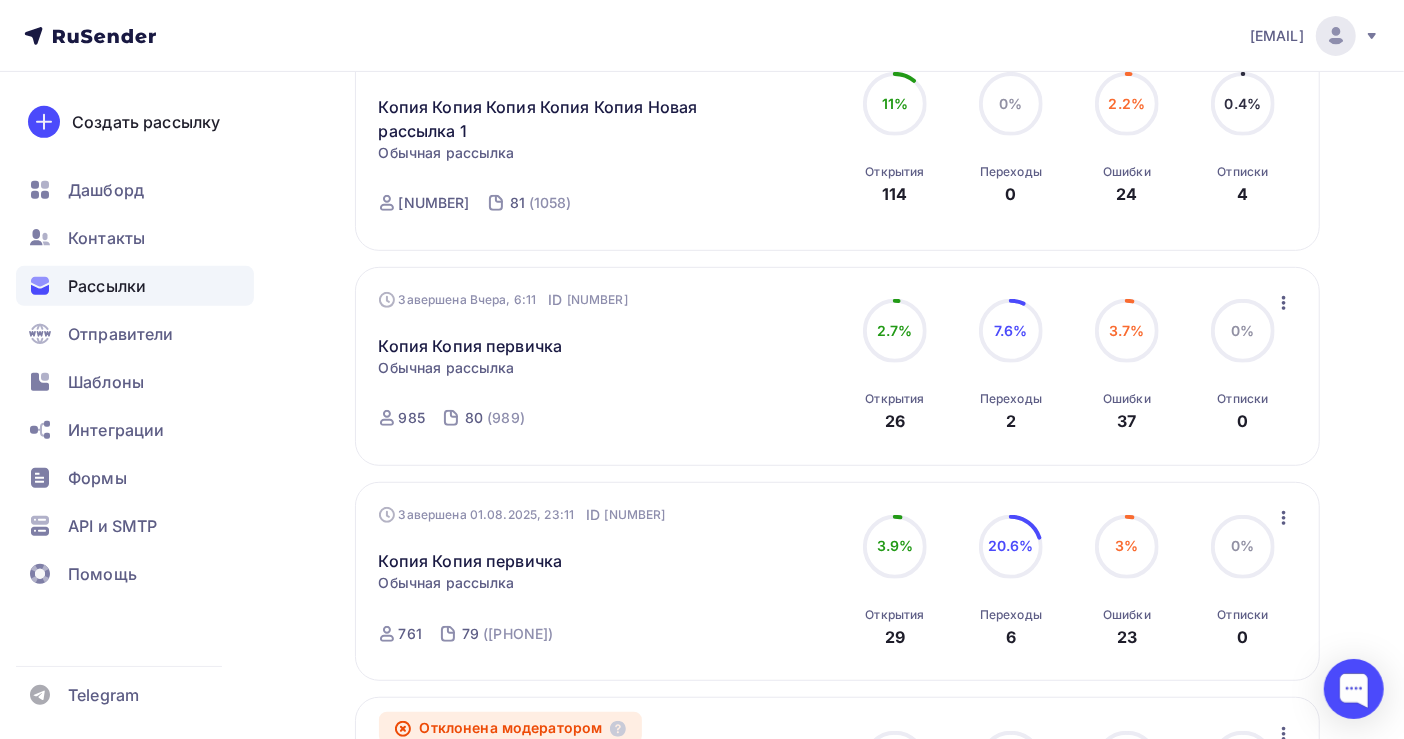 click 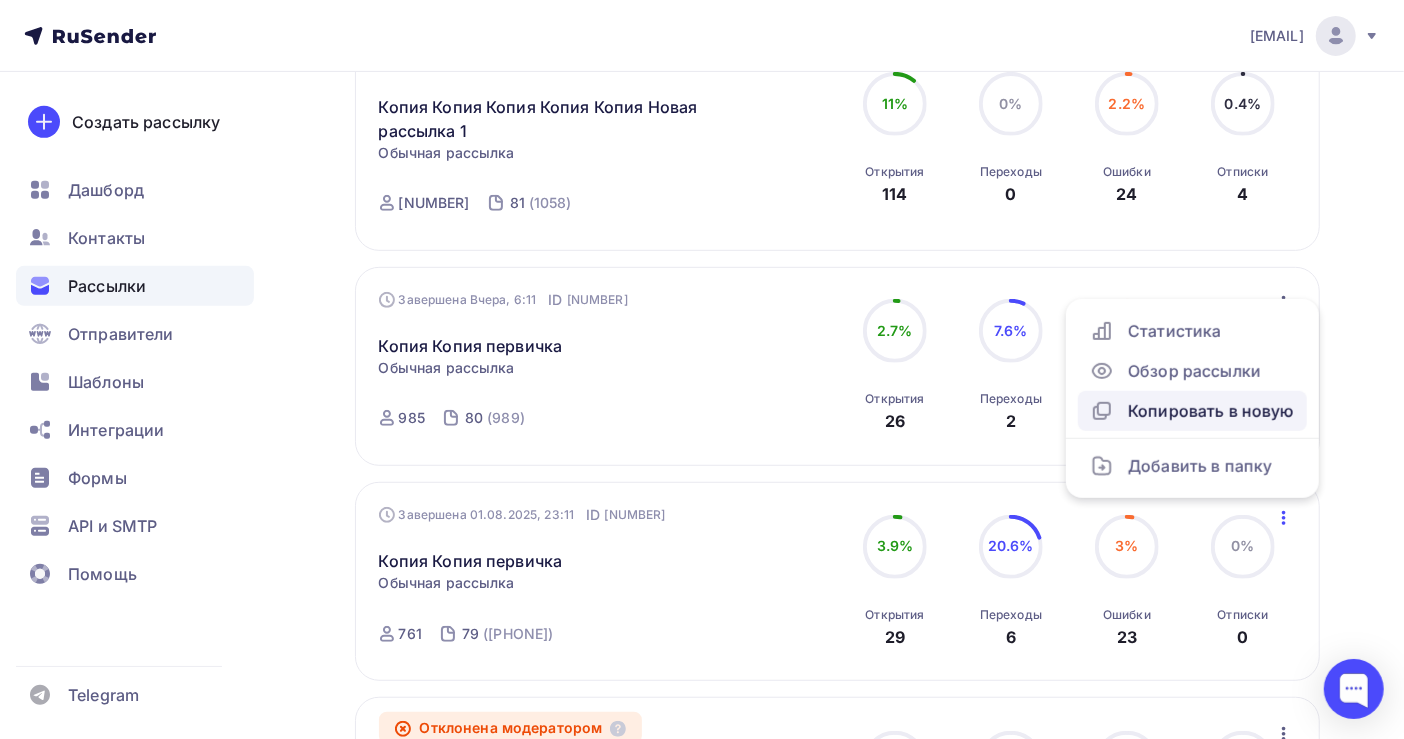 click on "Копировать в новую" at bounding box center [1192, 411] 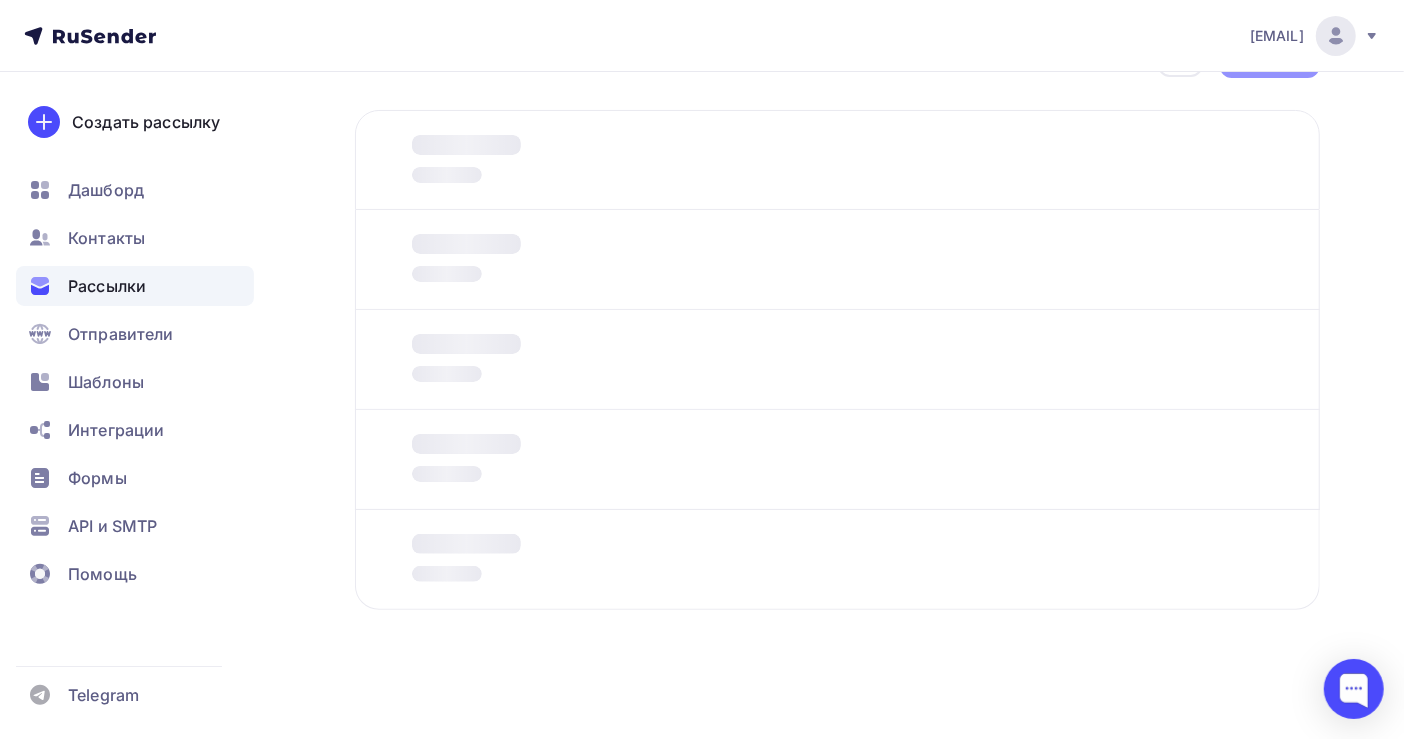 scroll, scrollTop: 0, scrollLeft: 0, axis: both 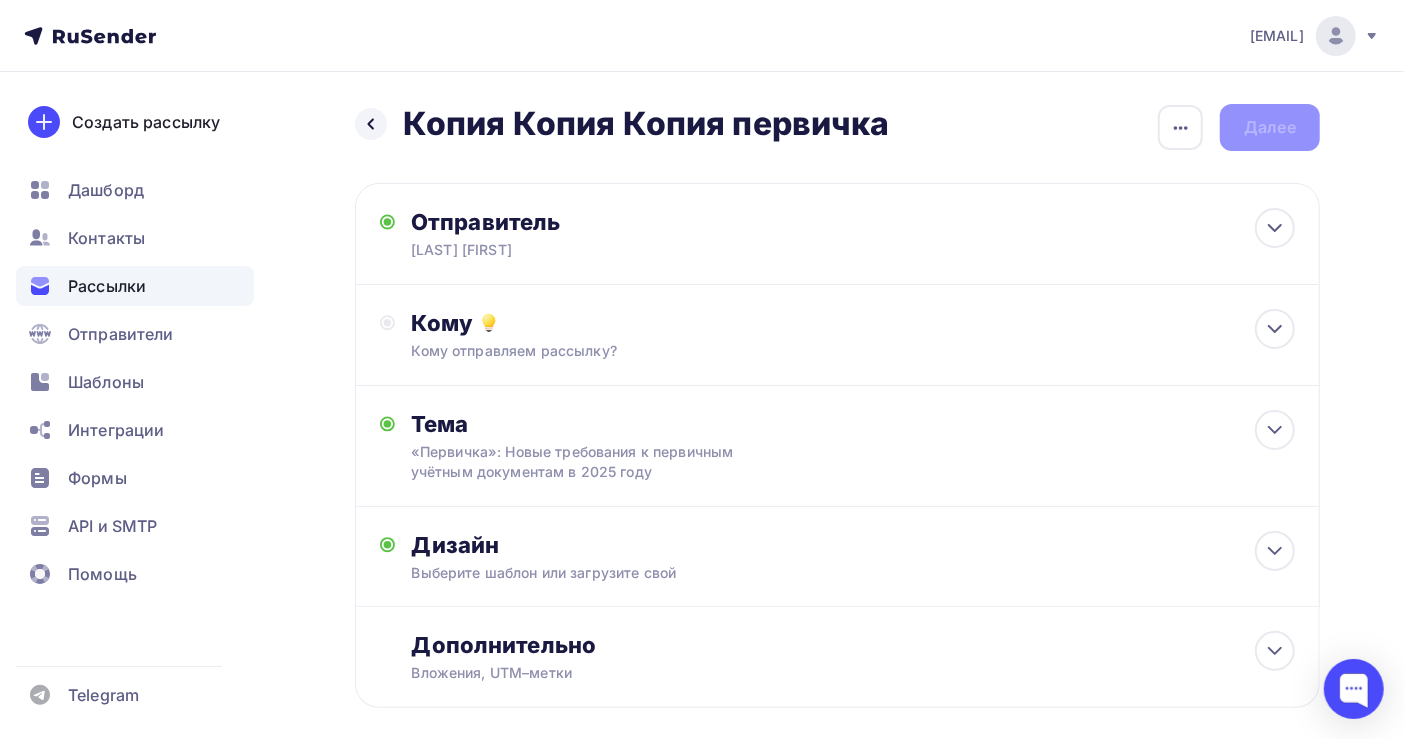 click on "Кому" at bounding box center (853, 323) 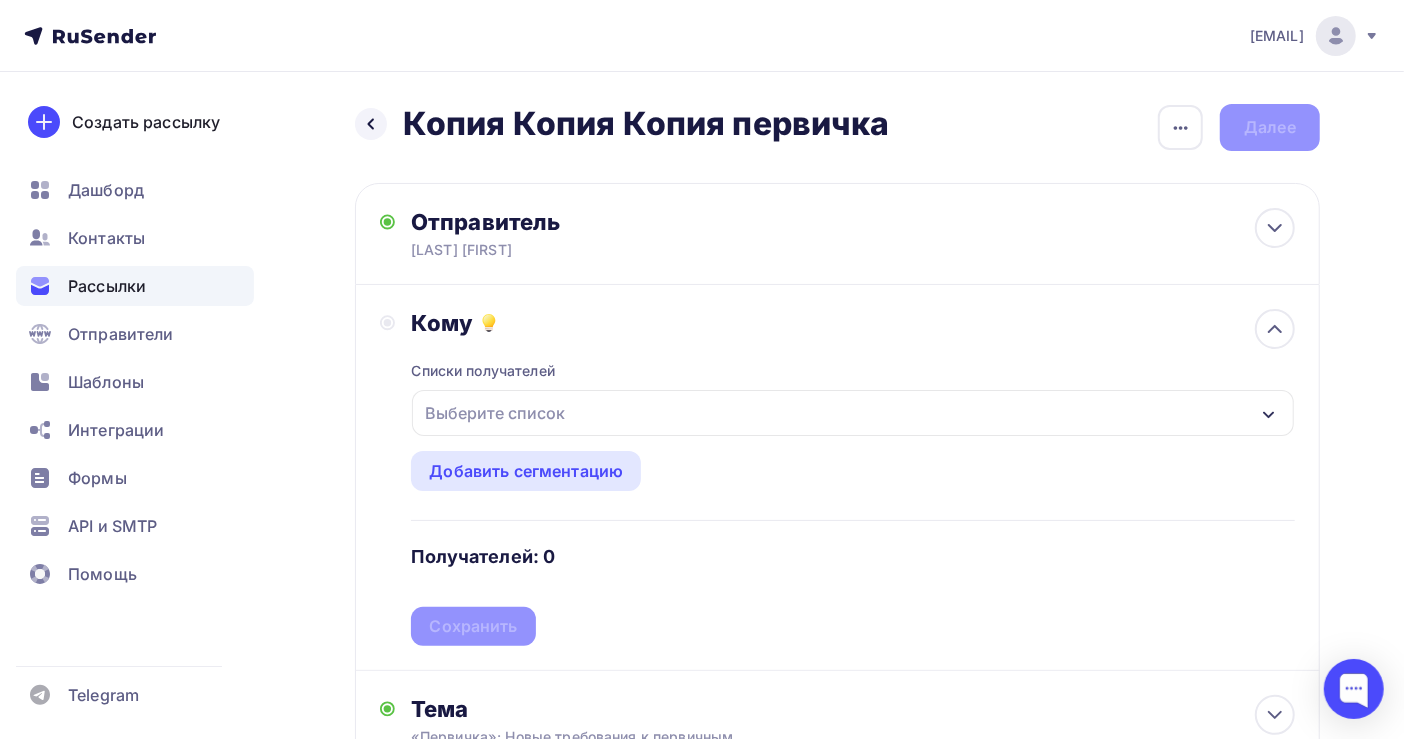 click on "Выберите список" at bounding box center [495, 413] 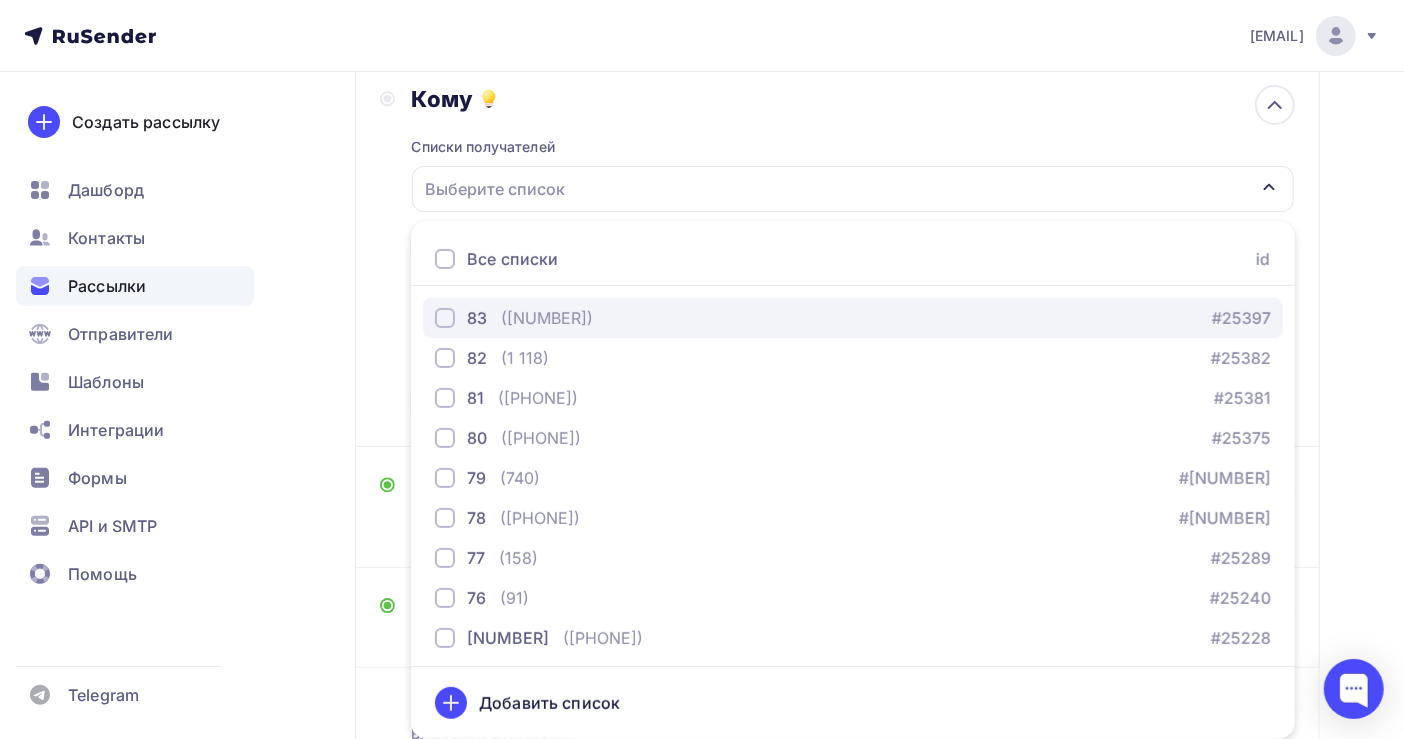 click on "([NUMBER])" at bounding box center [547, 318] 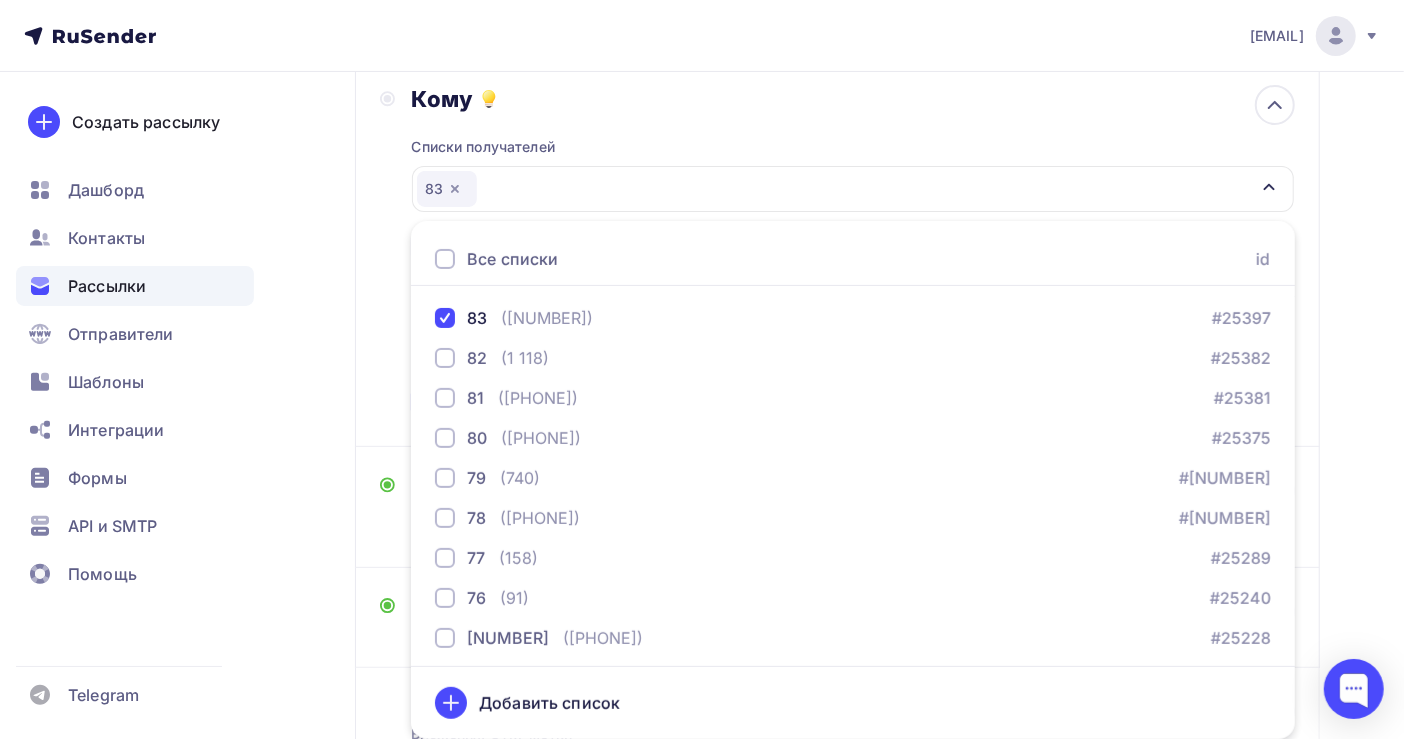 click on "Назад
Копия Копия Копия первичка
Копия Копия Копия первичка
Закончить позже
Переименовать рассылку
Удалить
Далее
Отправитель
[LAST] [FIRST]
Email  *
all@[DOMAIN].ru
all@[DOMAIN].ru           all@[DOMAIN].ru           org@[DOMAIN].ru           nat@[DOMAIN].ru           ok@[DOMAIN].su           buh@[DOMAIN].ru           buh@[DOMAIN].ru               Добавить отправителя
Рекомендуем  добавить почту на домене , чтобы рассылка не попала в «Спам»
Имя" at bounding box center (702, 373) 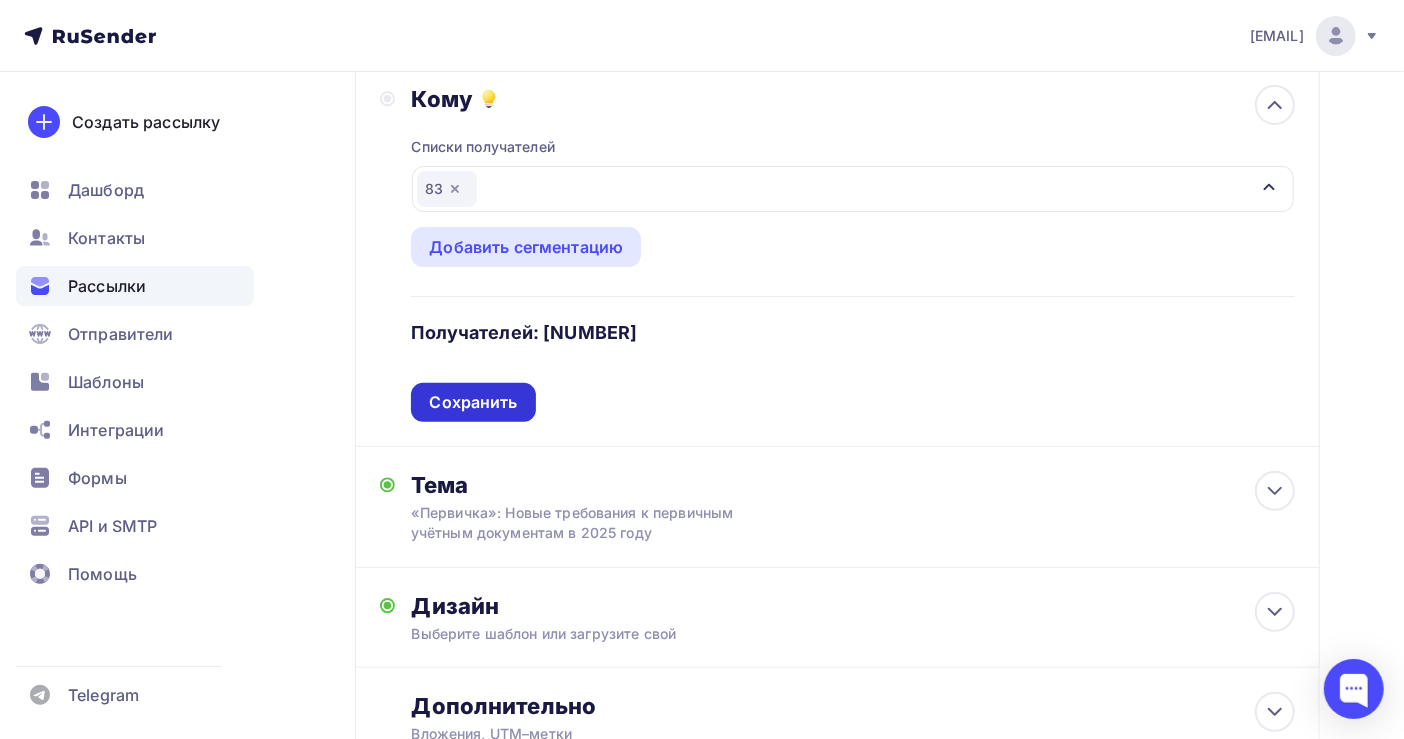 click on "Сохранить" at bounding box center (473, 402) 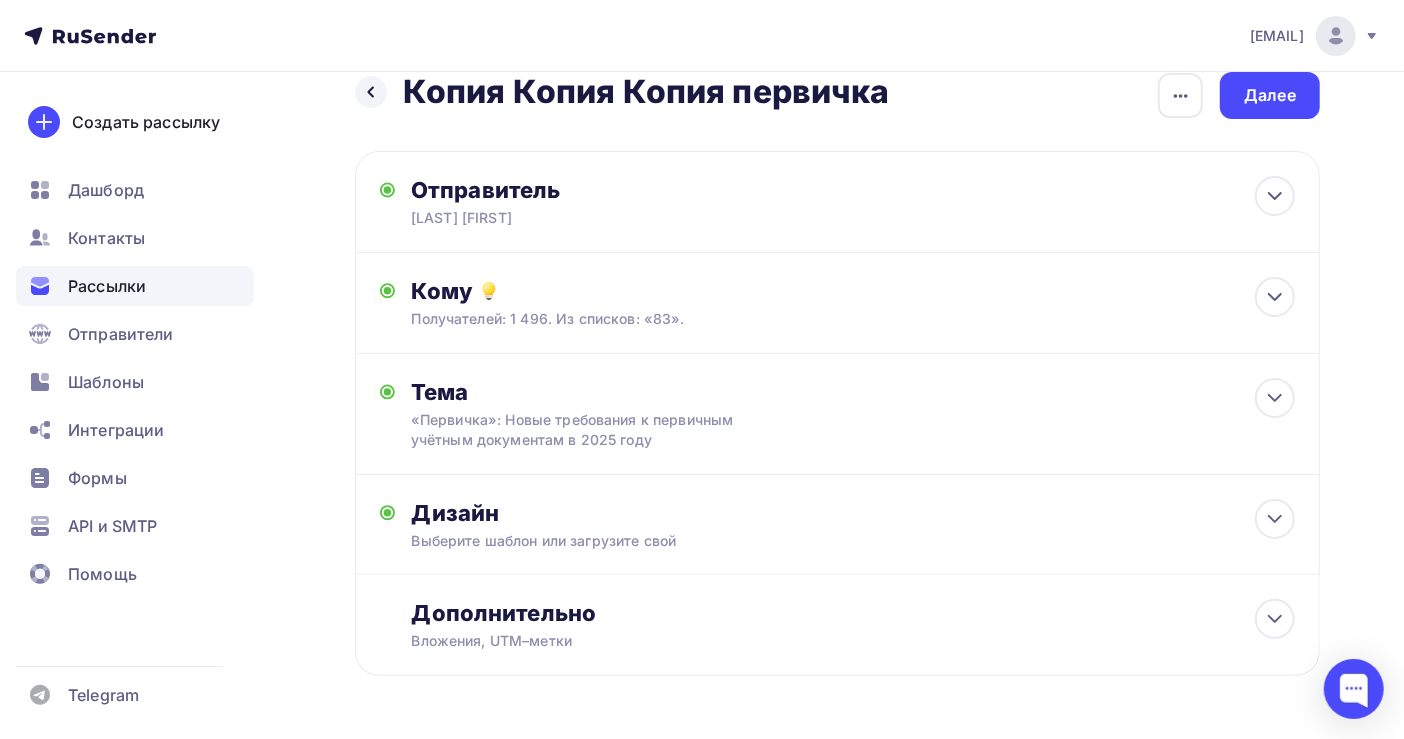 scroll, scrollTop: 0, scrollLeft: 0, axis: both 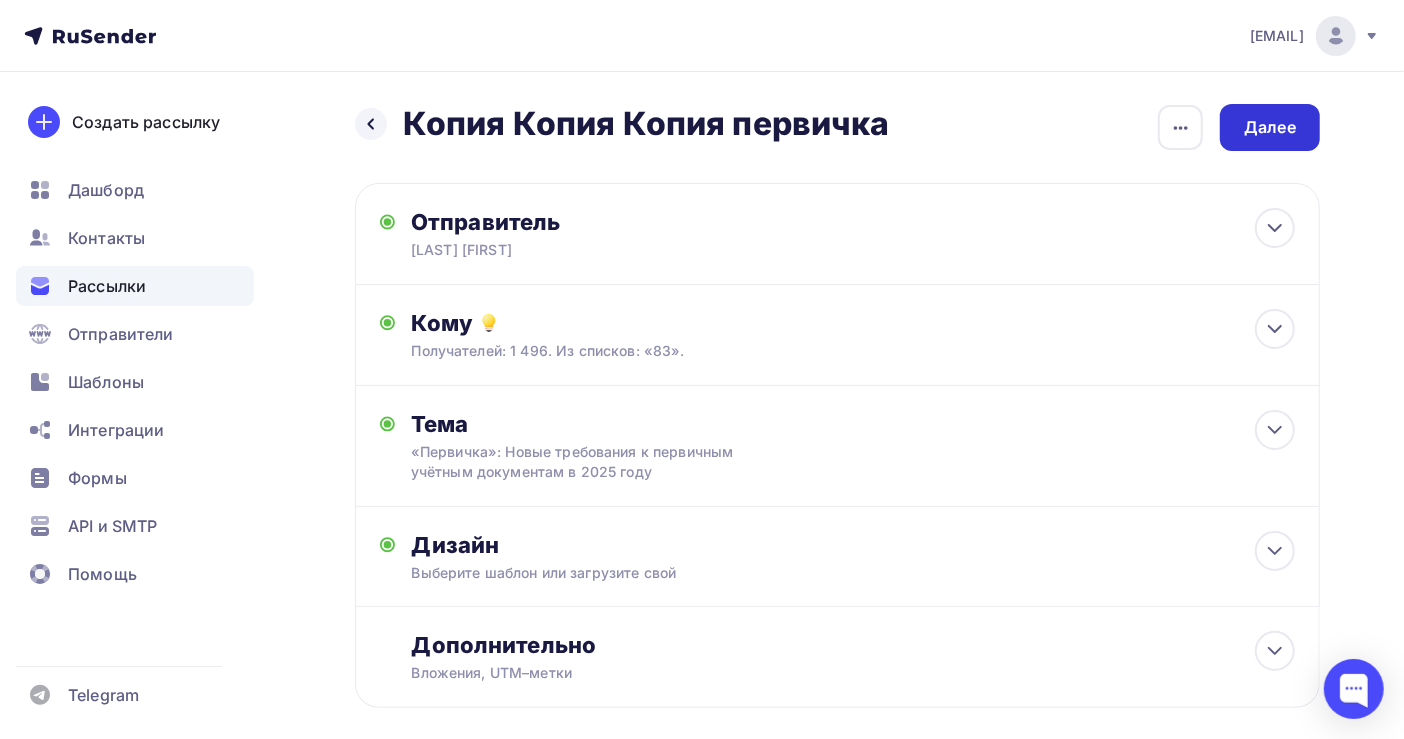 click on "Далее" at bounding box center (1270, 127) 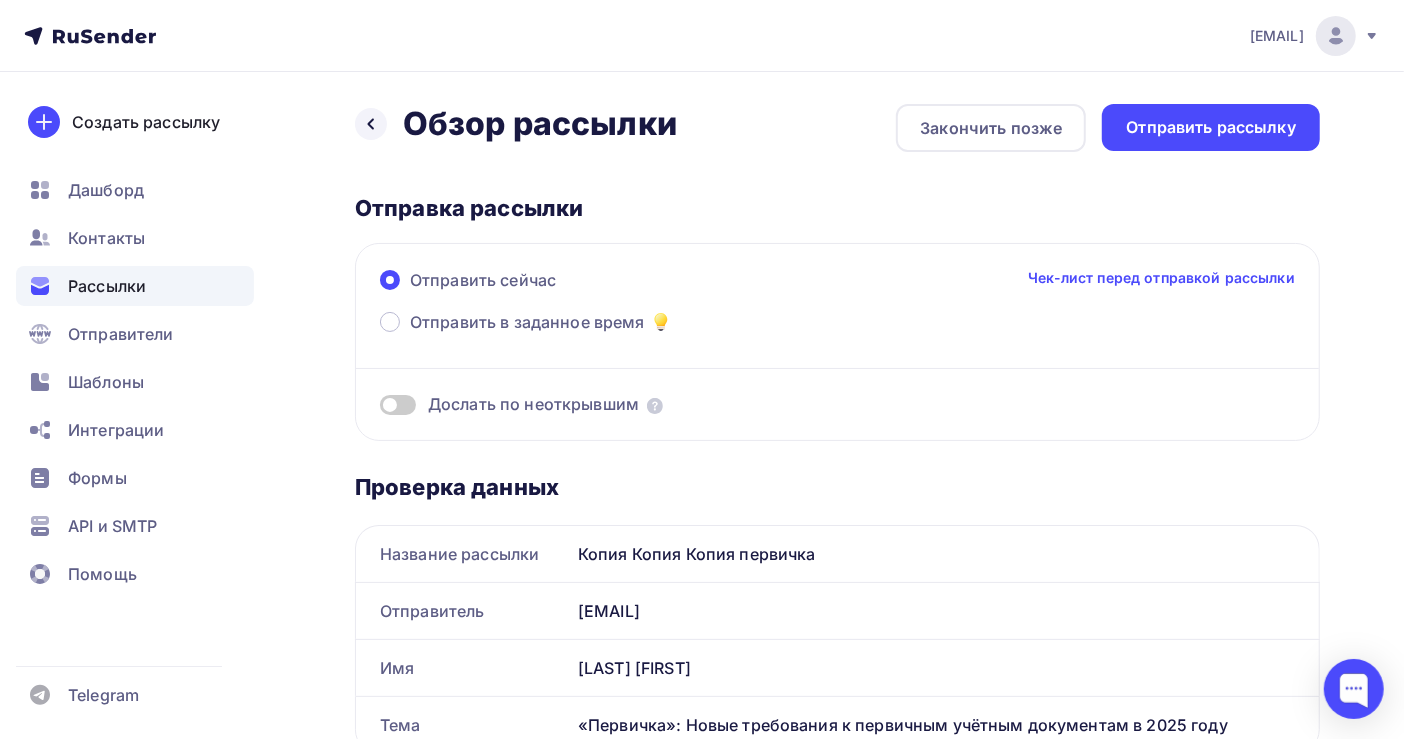scroll, scrollTop: 0, scrollLeft: 0, axis: both 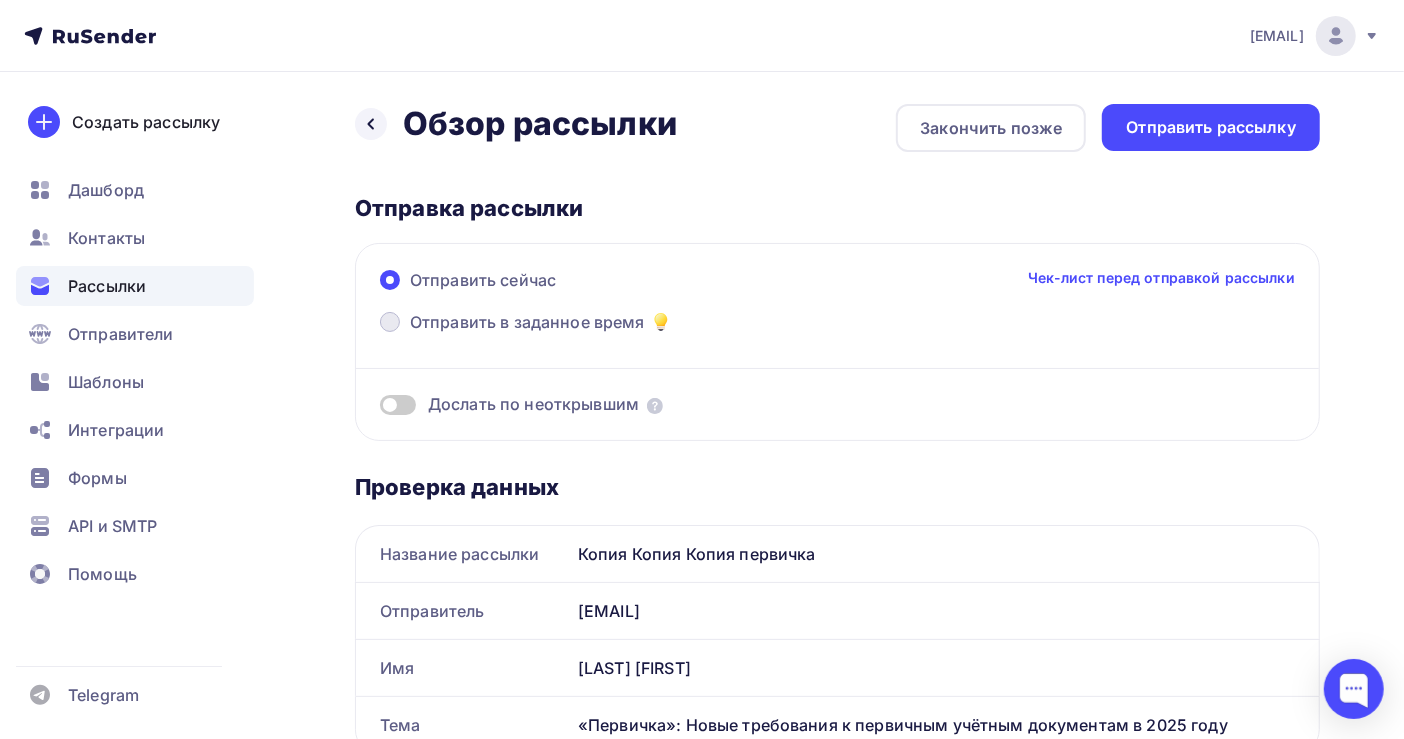 click on "Отправить в заданное время" at bounding box center [527, 322] 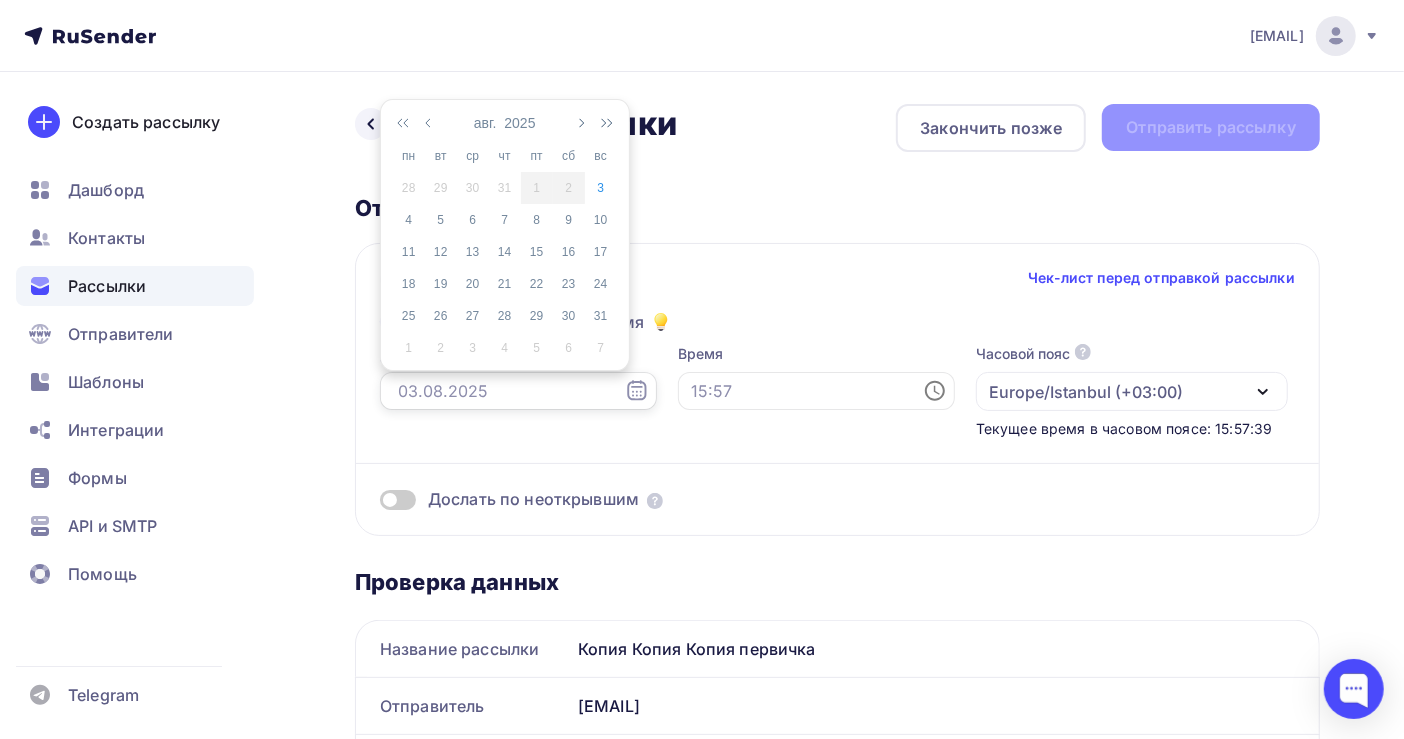 click at bounding box center [518, 391] 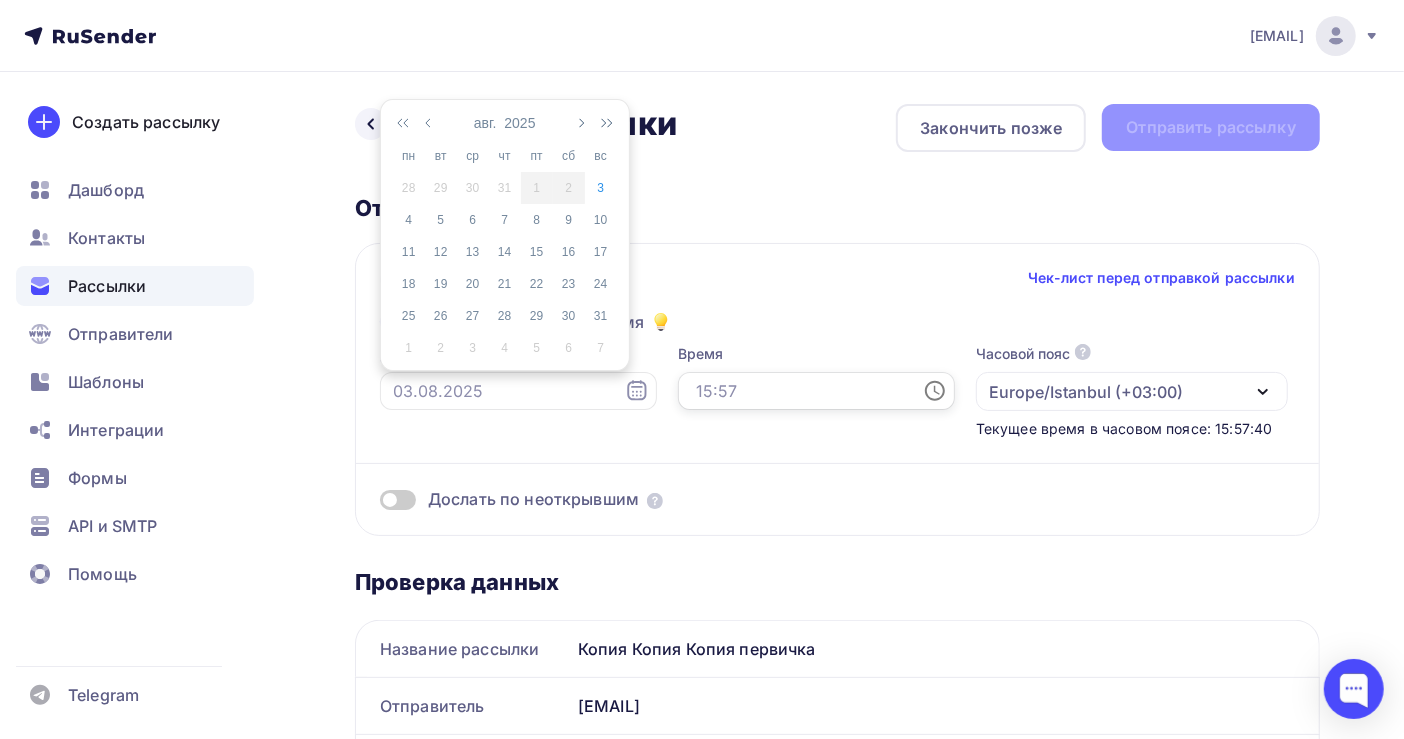 click at bounding box center [816, 391] 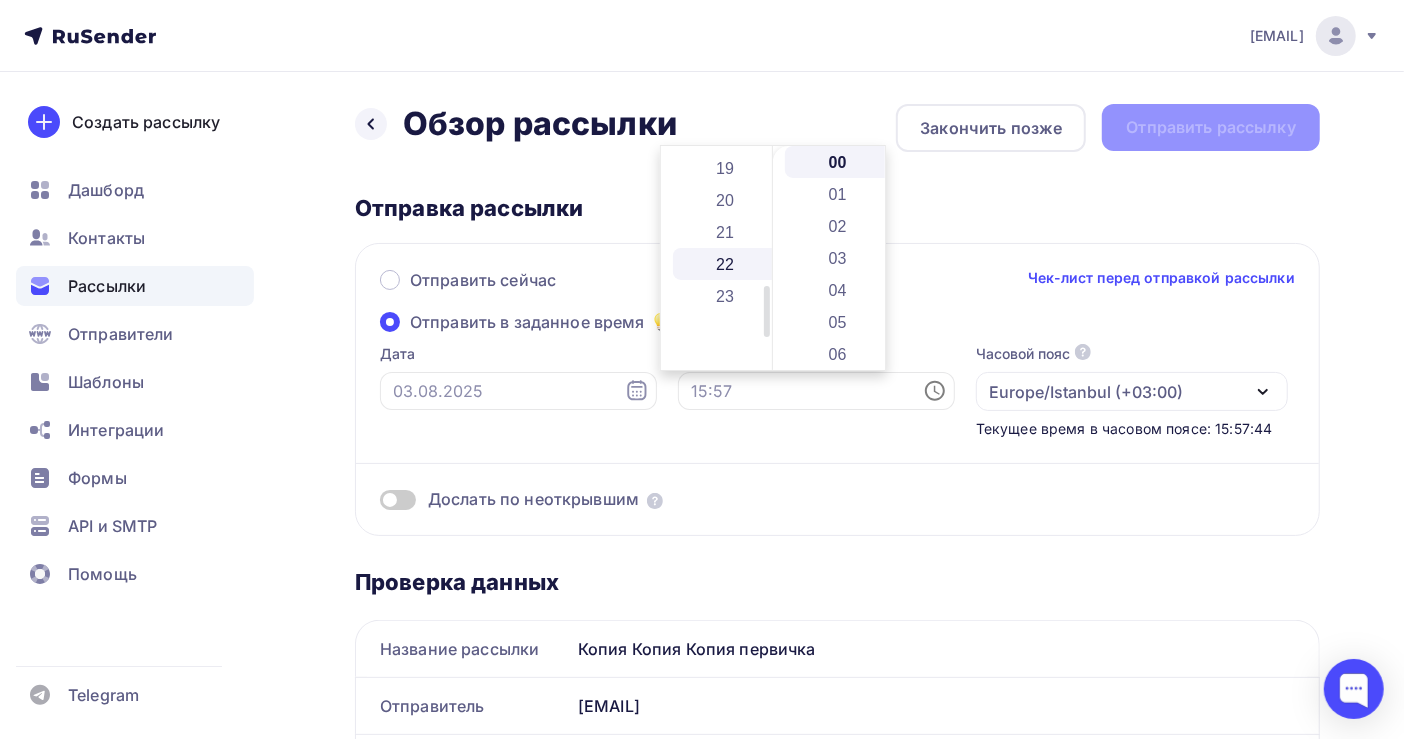 click on "22" at bounding box center [727, 264] 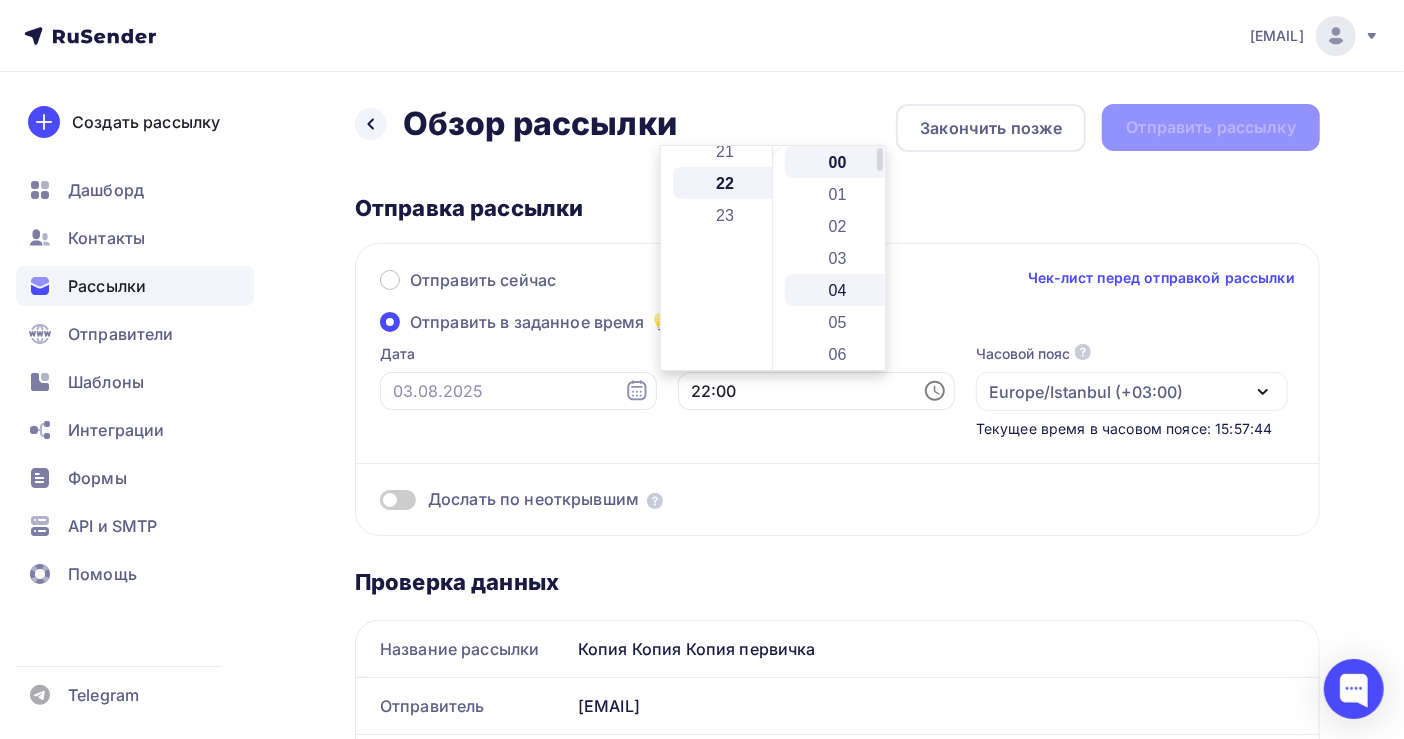 scroll, scrollTop: 703, scrollLeft: 0, axis: vertical 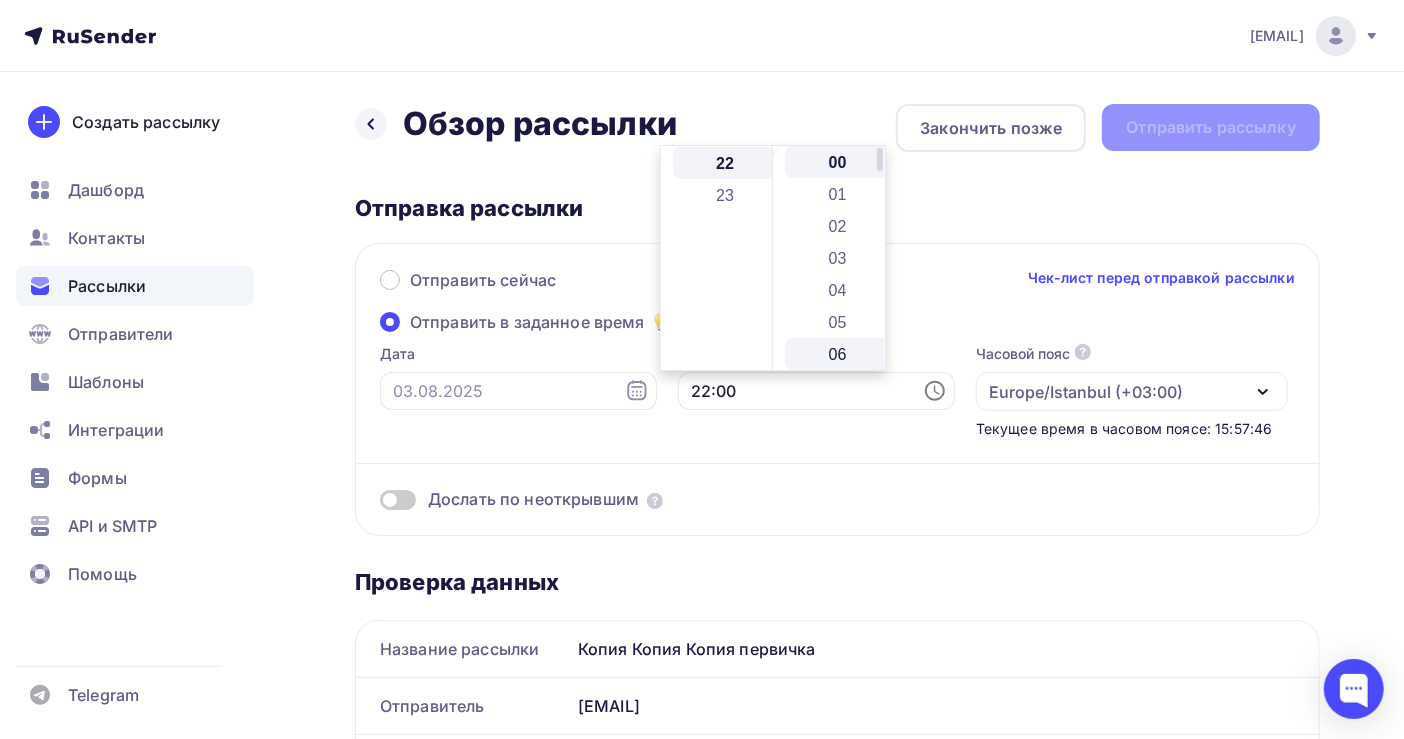 click on "06" at bounding box center [839, 354] 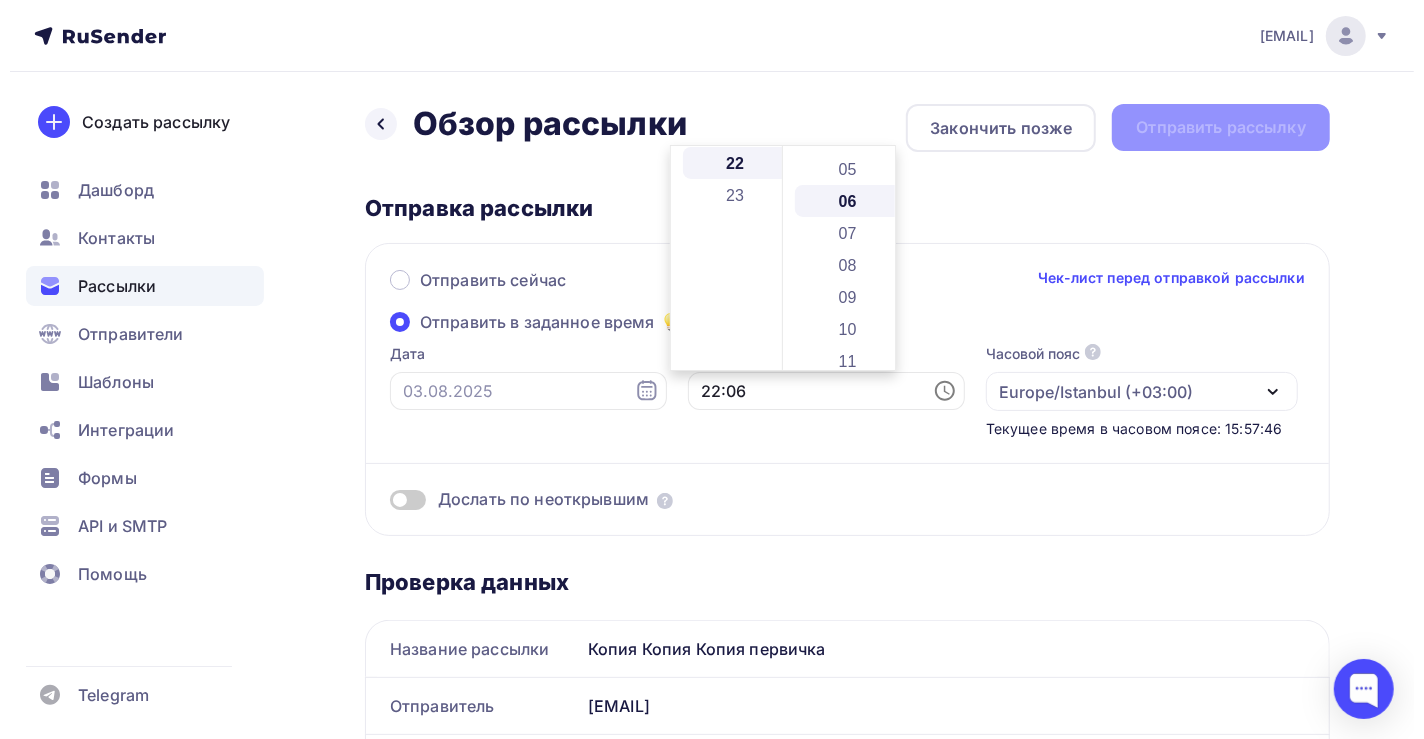 scroll, scrollTop: 191, scrollLeft: 0, axis: vertical 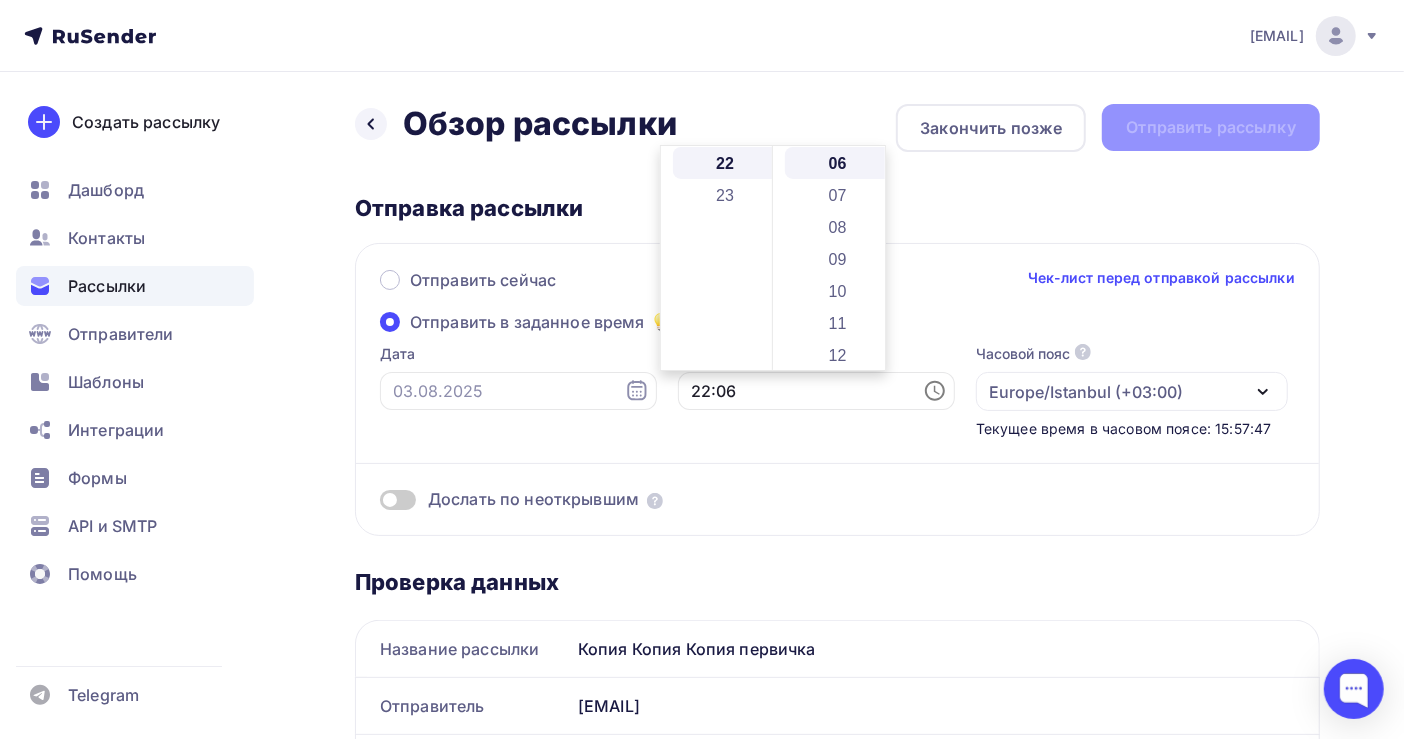click on "Назад
Обзор рассылки
Обзор рассылки
Закончить позже
Отправить рассылку
Отправка рассылки
Отправить сейчас             Чек-лист перед отправкой рассылки    Отправить в заданное время                                                                                                     Дата     Время   22:06
Часовой пояс
По умолчанию используется часовой пояс из настроек вашего акаунта
Europe/Istanbul ([TIMEZONE])           Africa/Abidjan ([TIMEZONE])           Africa/Accra ([TIMEZONE])           Africa/Addis_Ababa ([TIMEZONE])           Africa/Algiers ([TIMEZONE])           Africa/Asmara ([TIMEZONE])           Africa/Asmera ([TIMEZONE])" at bounding box center (837, 820) 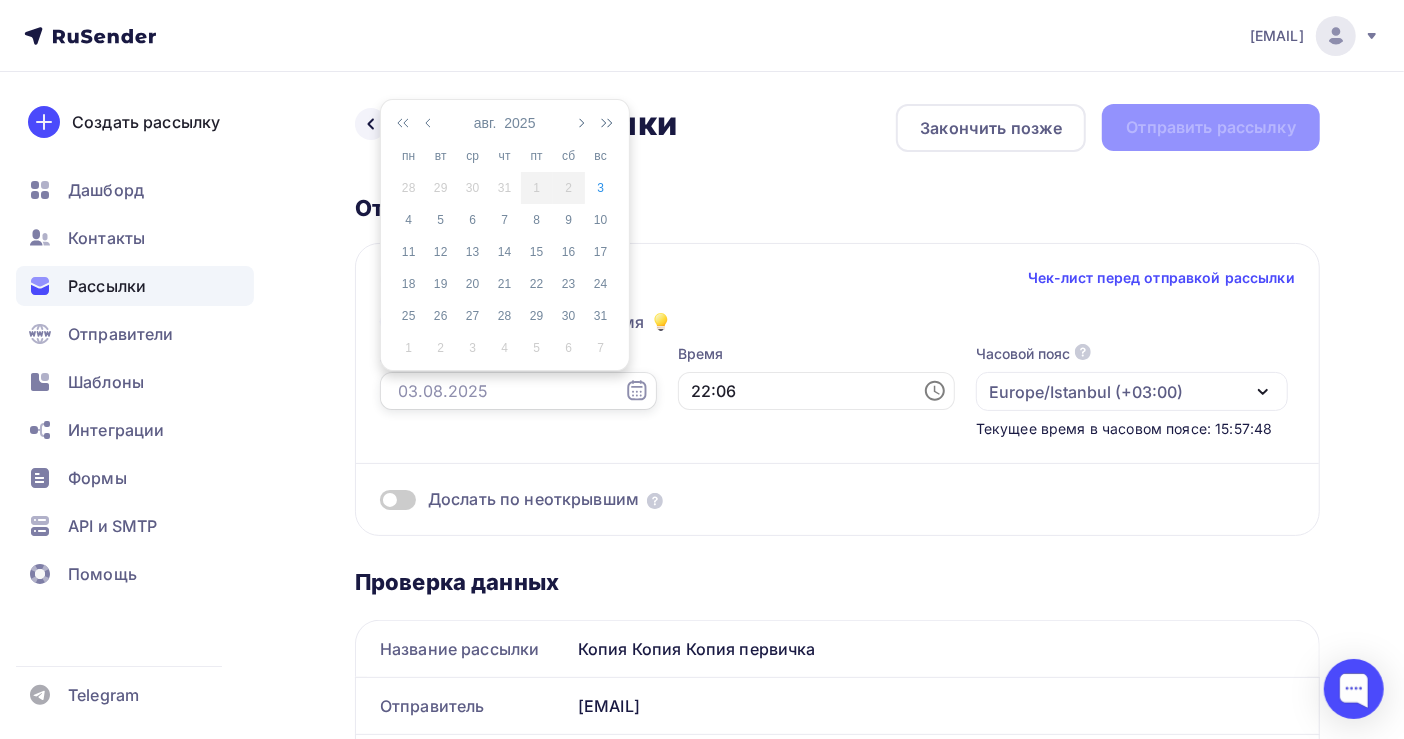 click at bounding box center (518, 391) 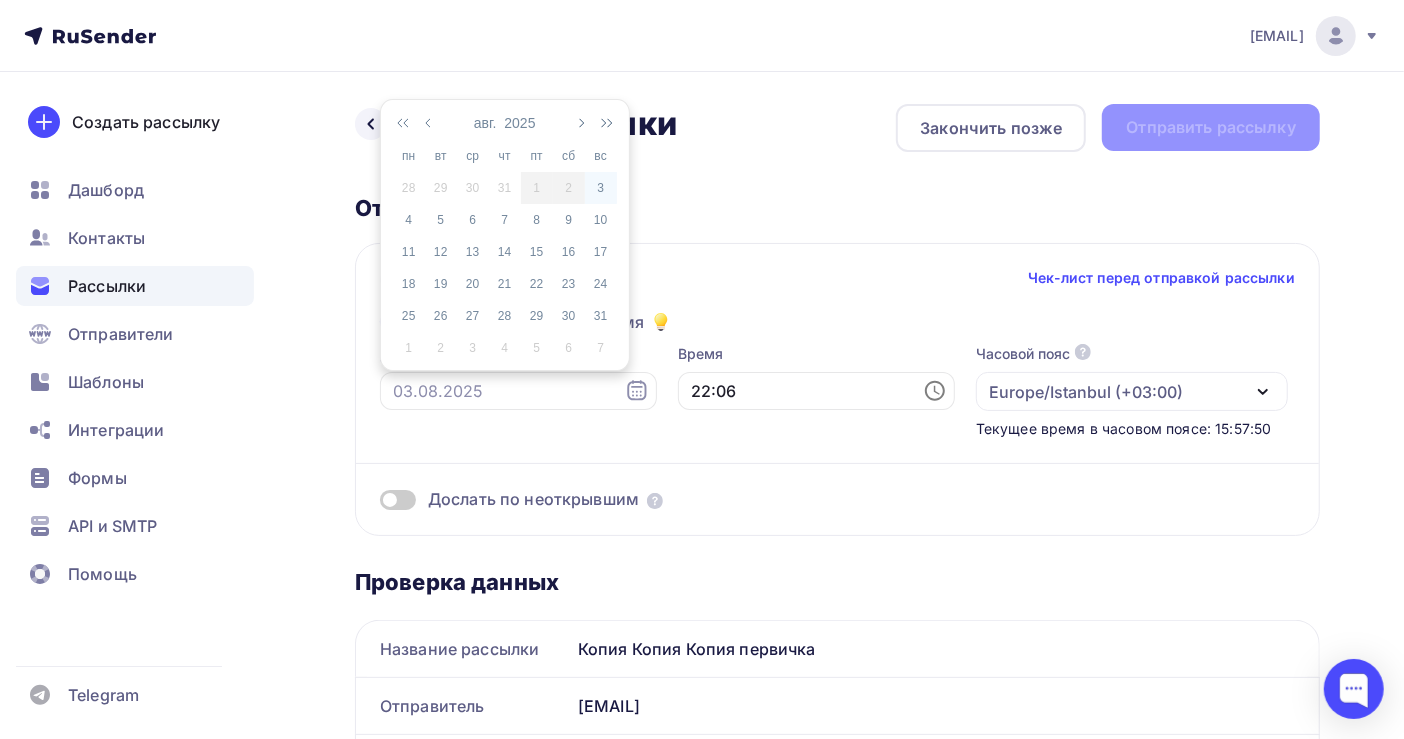click on "3" at bounding box center (601, 188) 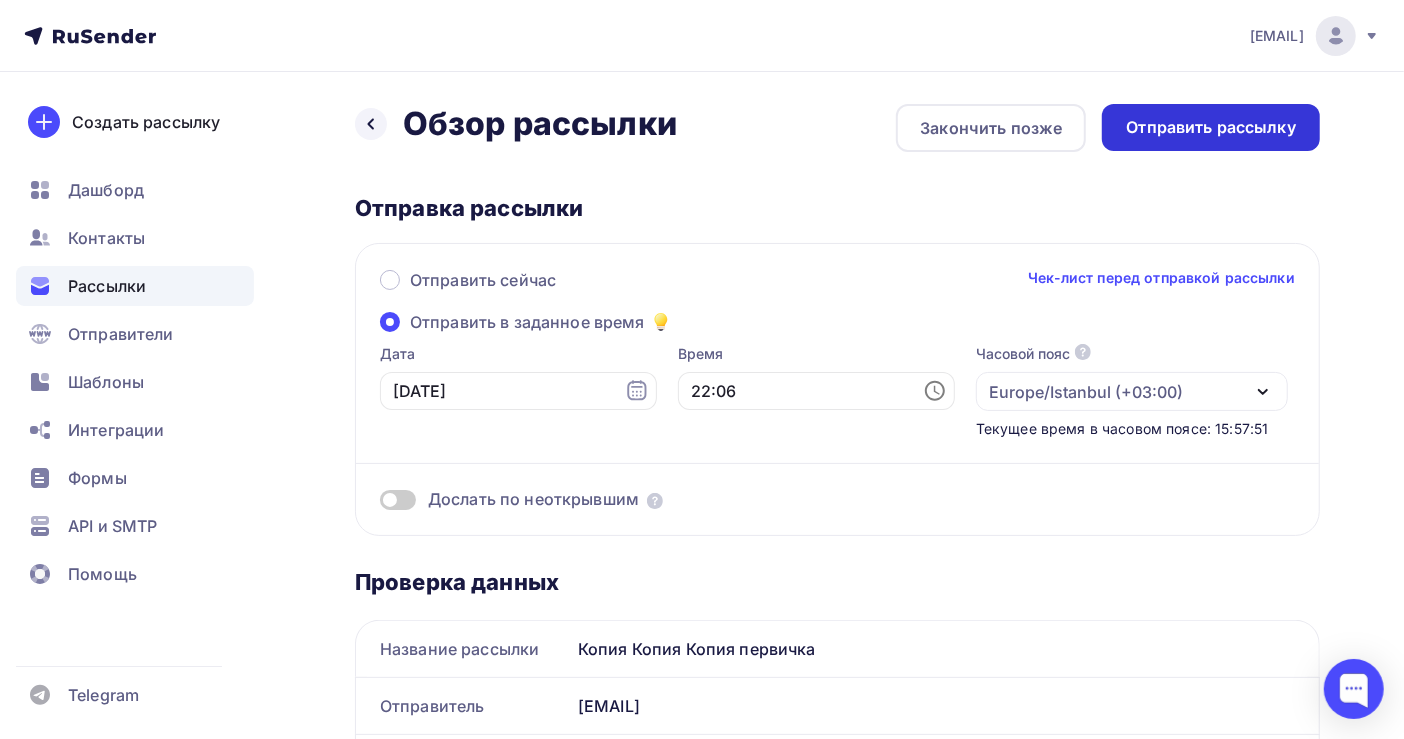 click on "Отправить рассылку" at bounding box center [1211, 127] 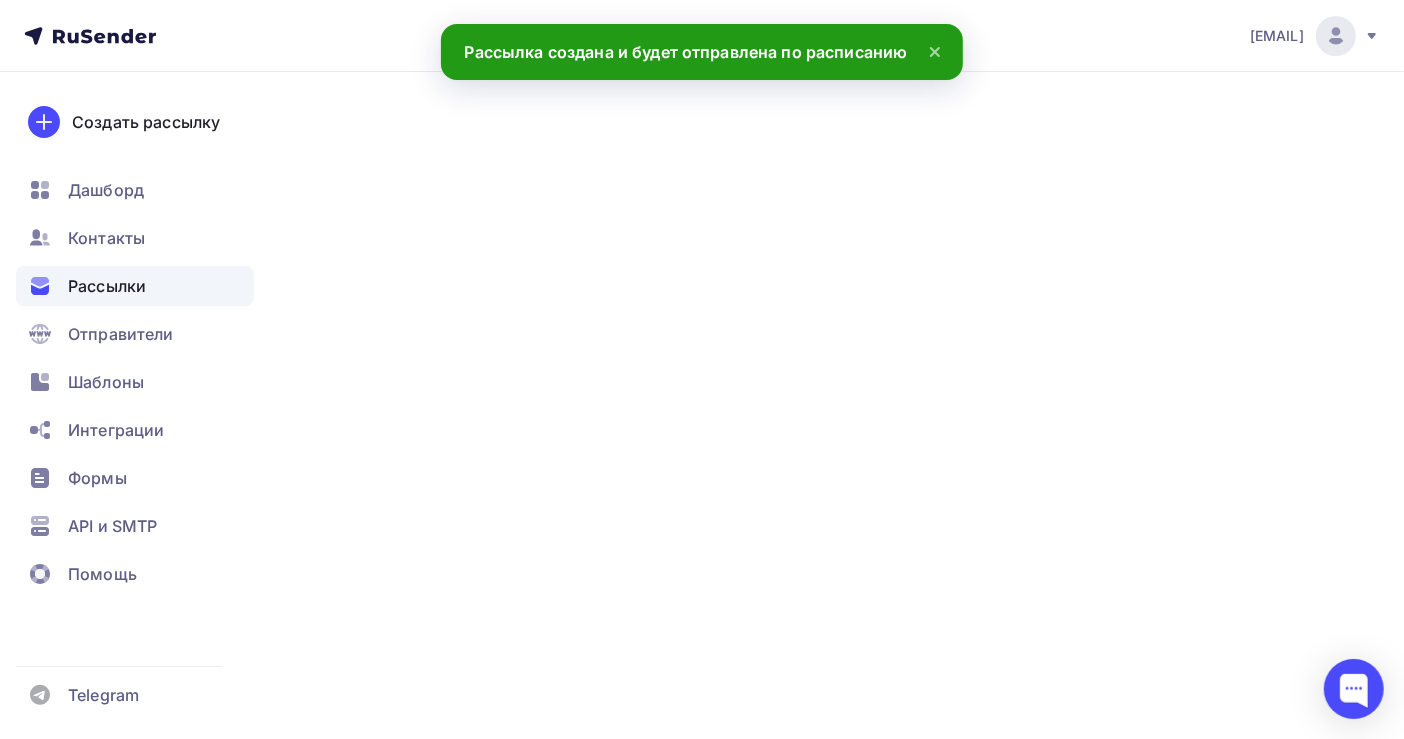 scroll, scrollTop: 0, scrollLeft: 0, axis: both 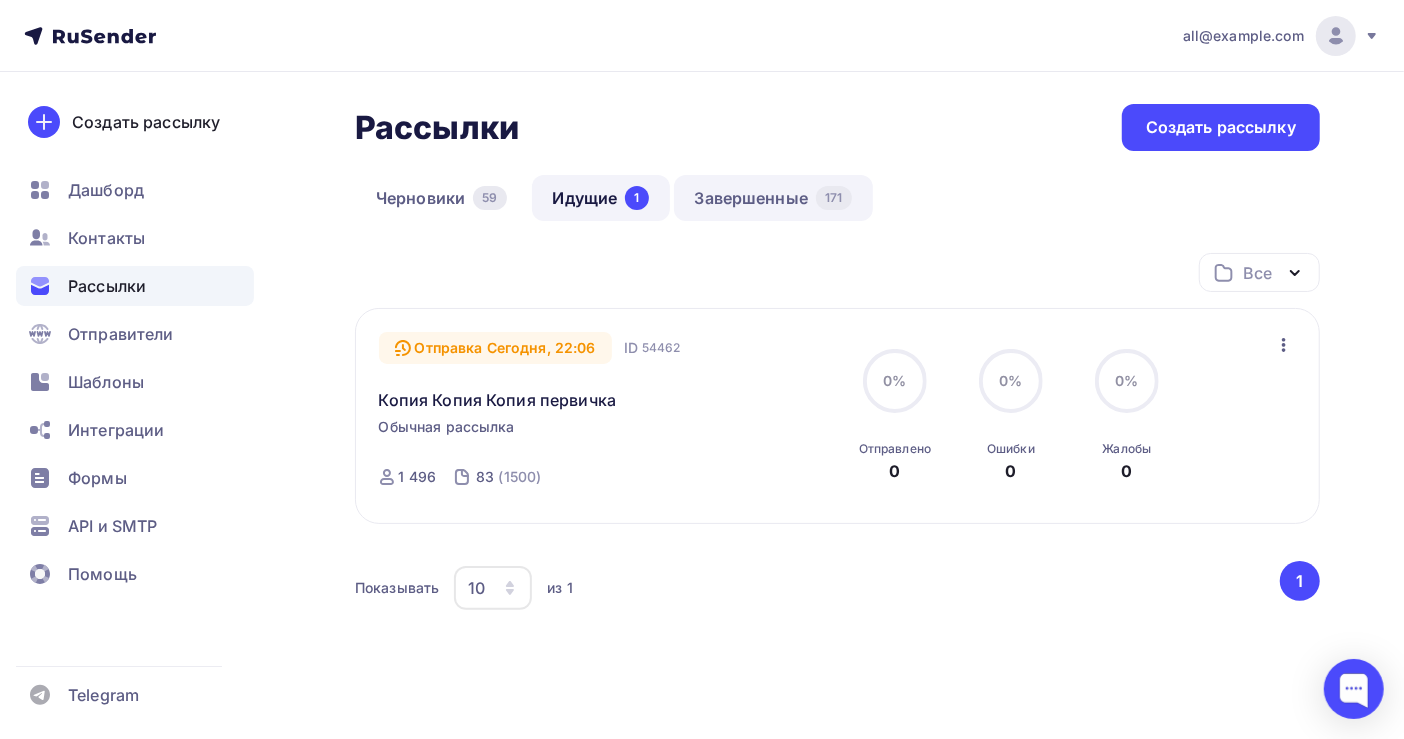 click on "Завершенные
171" at bounding box center [773, 198] 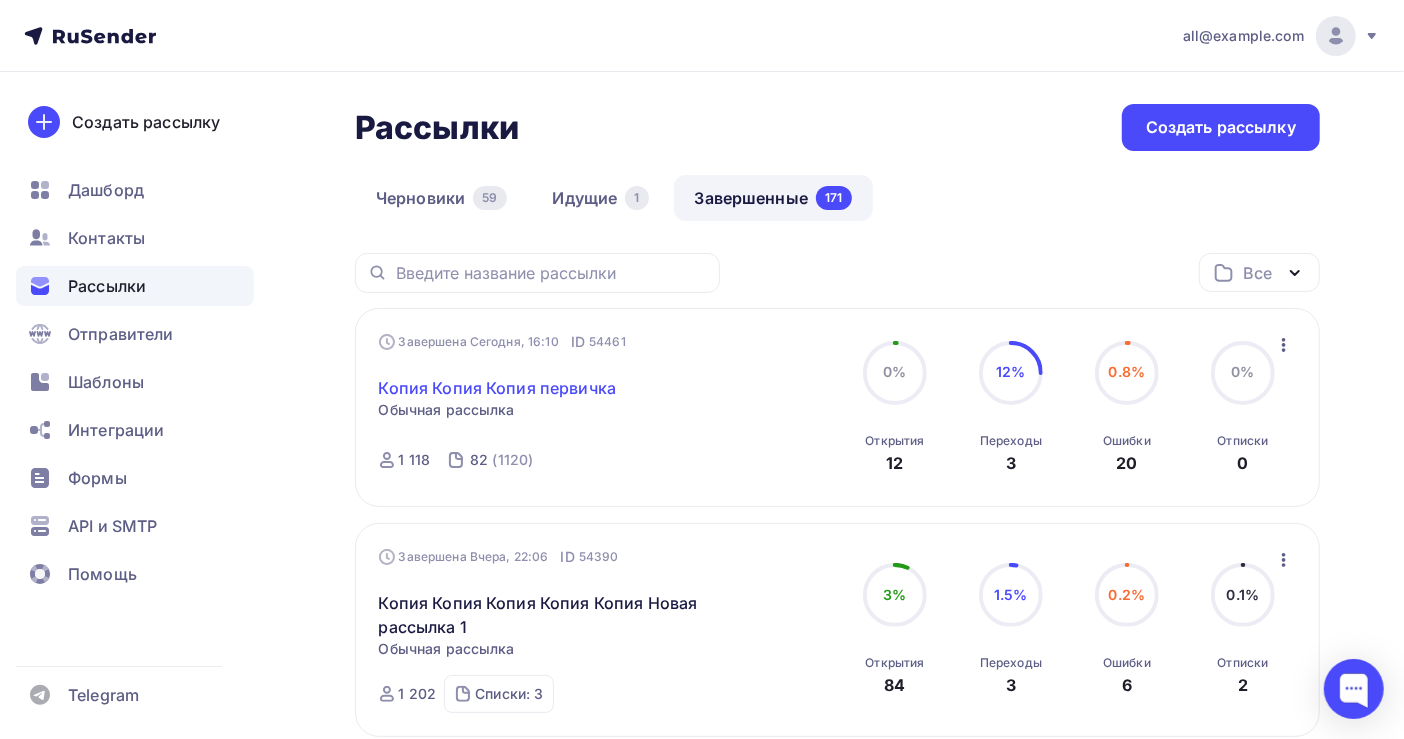click on "Копия Копия Копия первичка" at bounding box center [498, 388] 